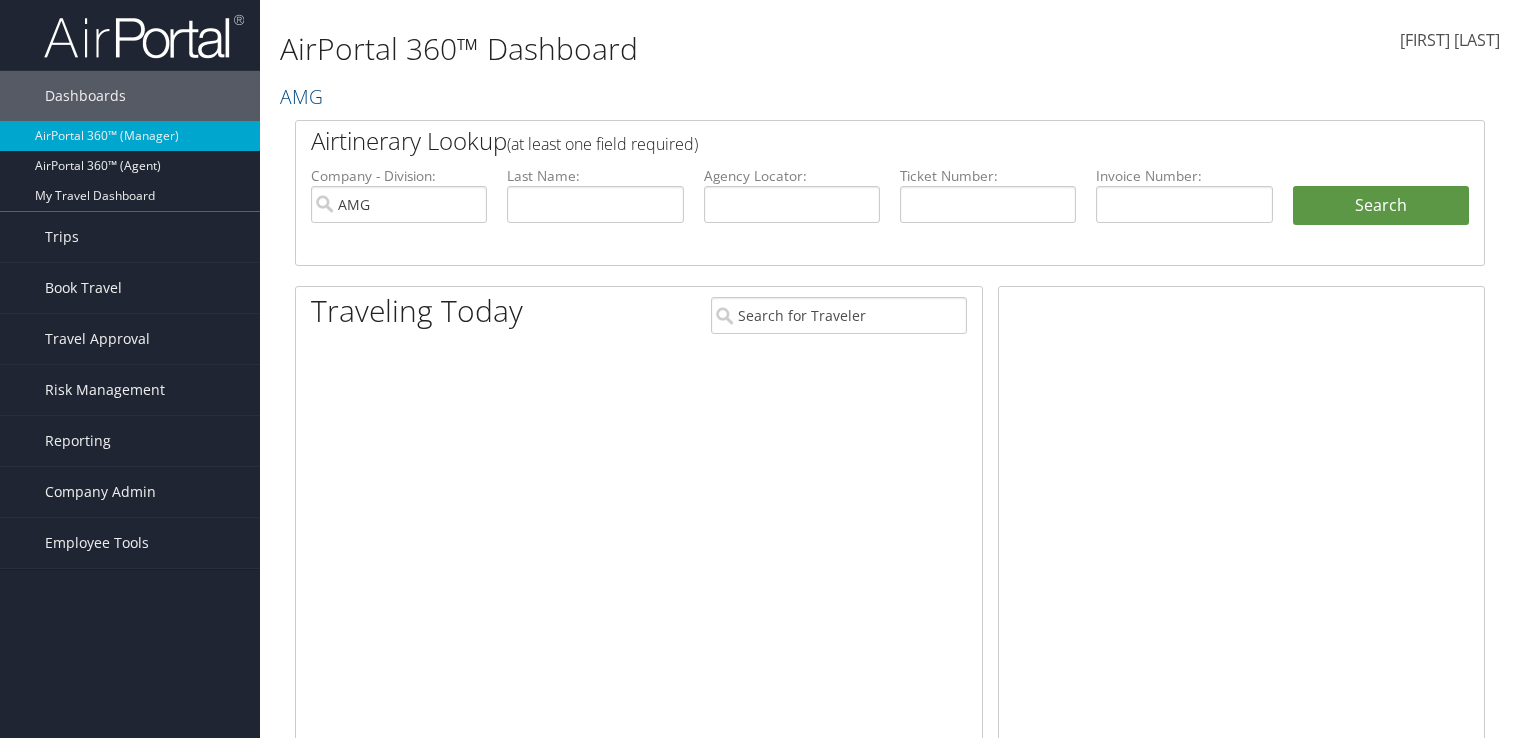 scroll, scrollTop: 0, scrollLeft: 0, axis: both 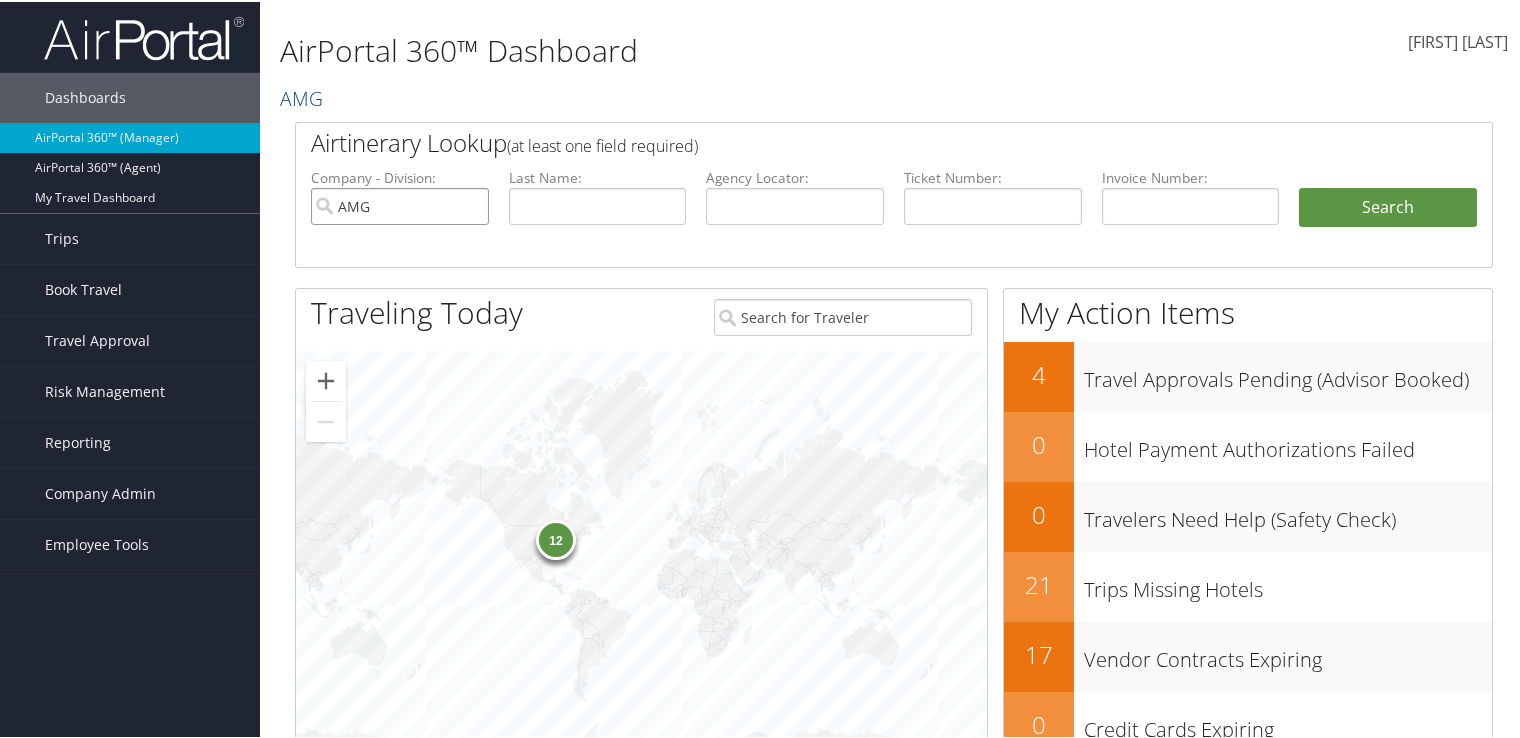 click on "AM General - AMG" at bounding box center [400, 204] 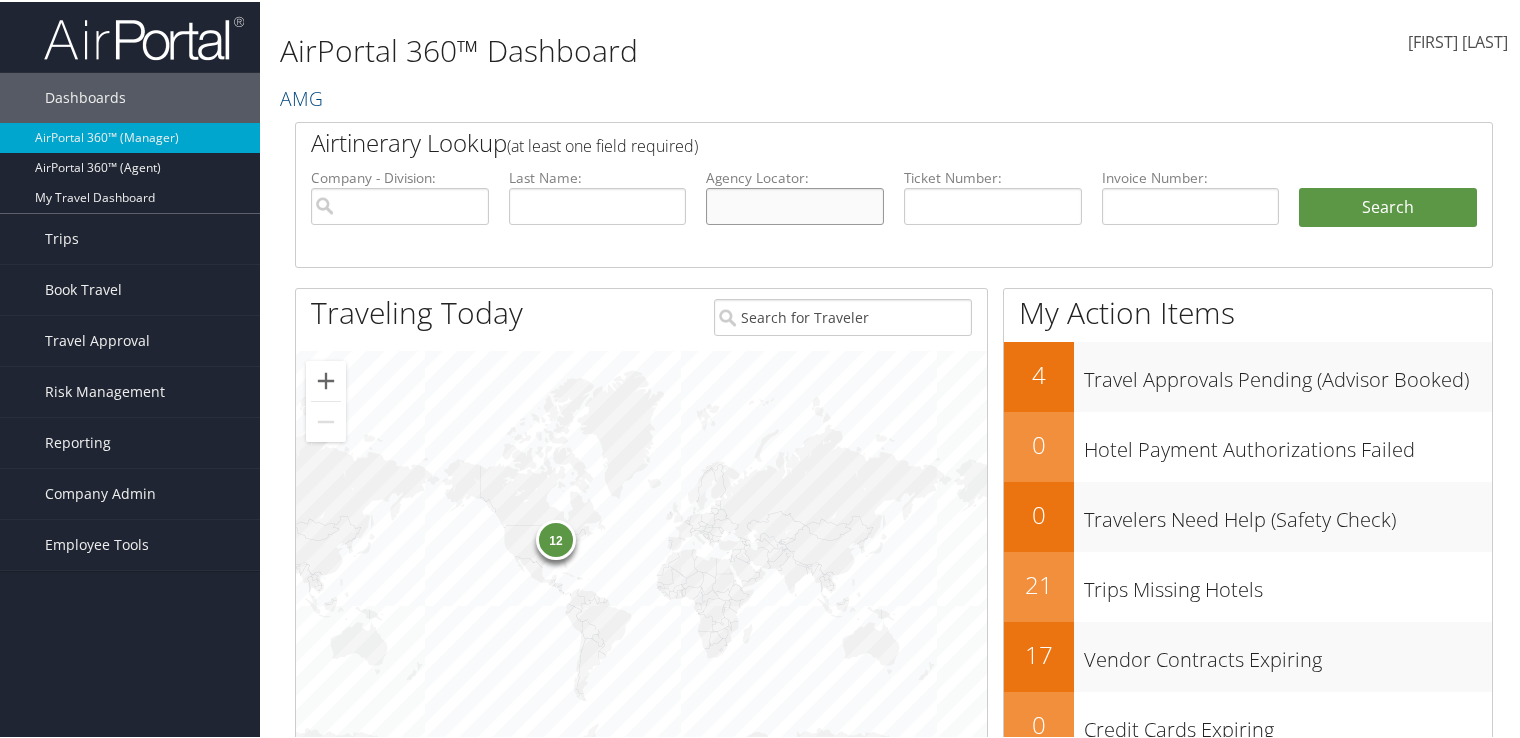 click at bounding box center (795, 204) 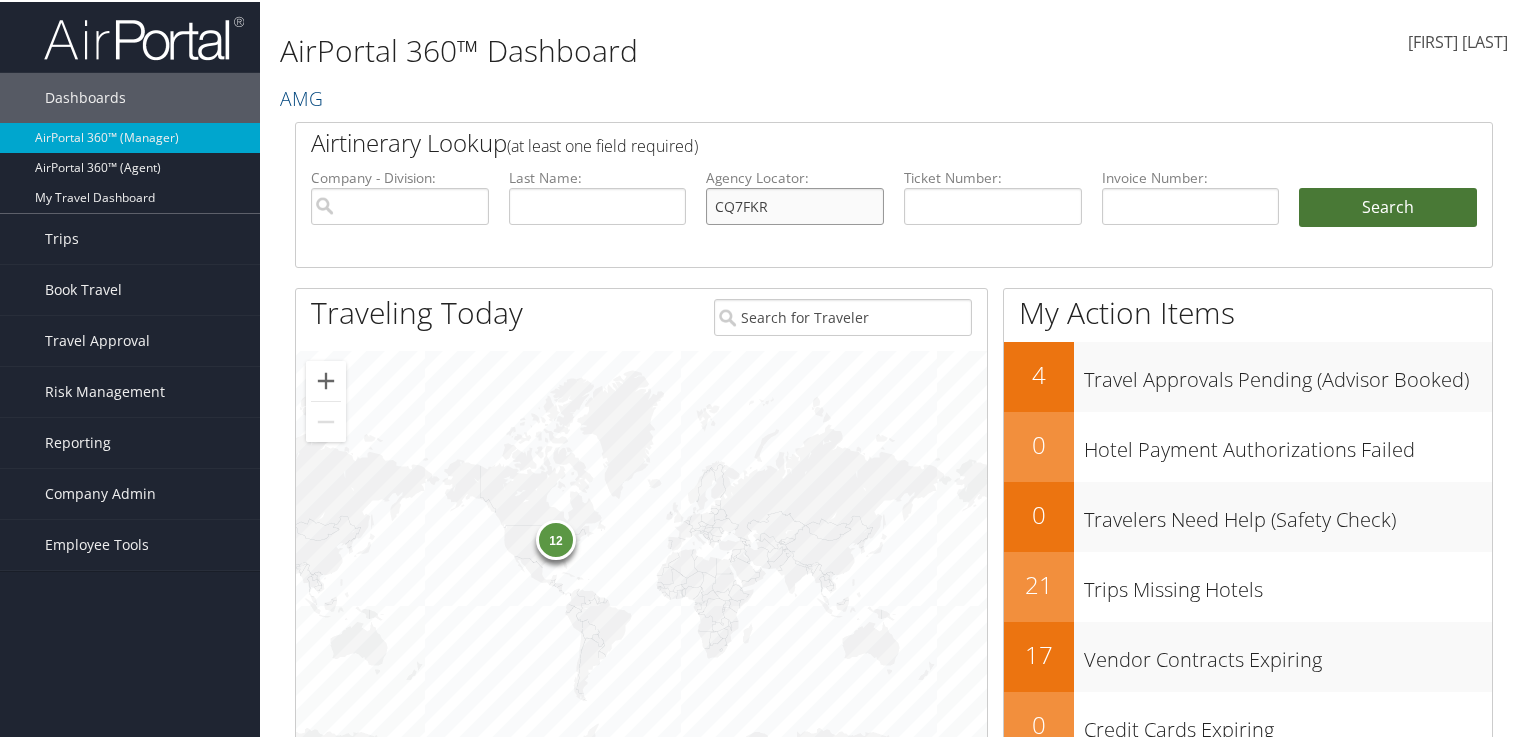 type on "CQ7FKR" 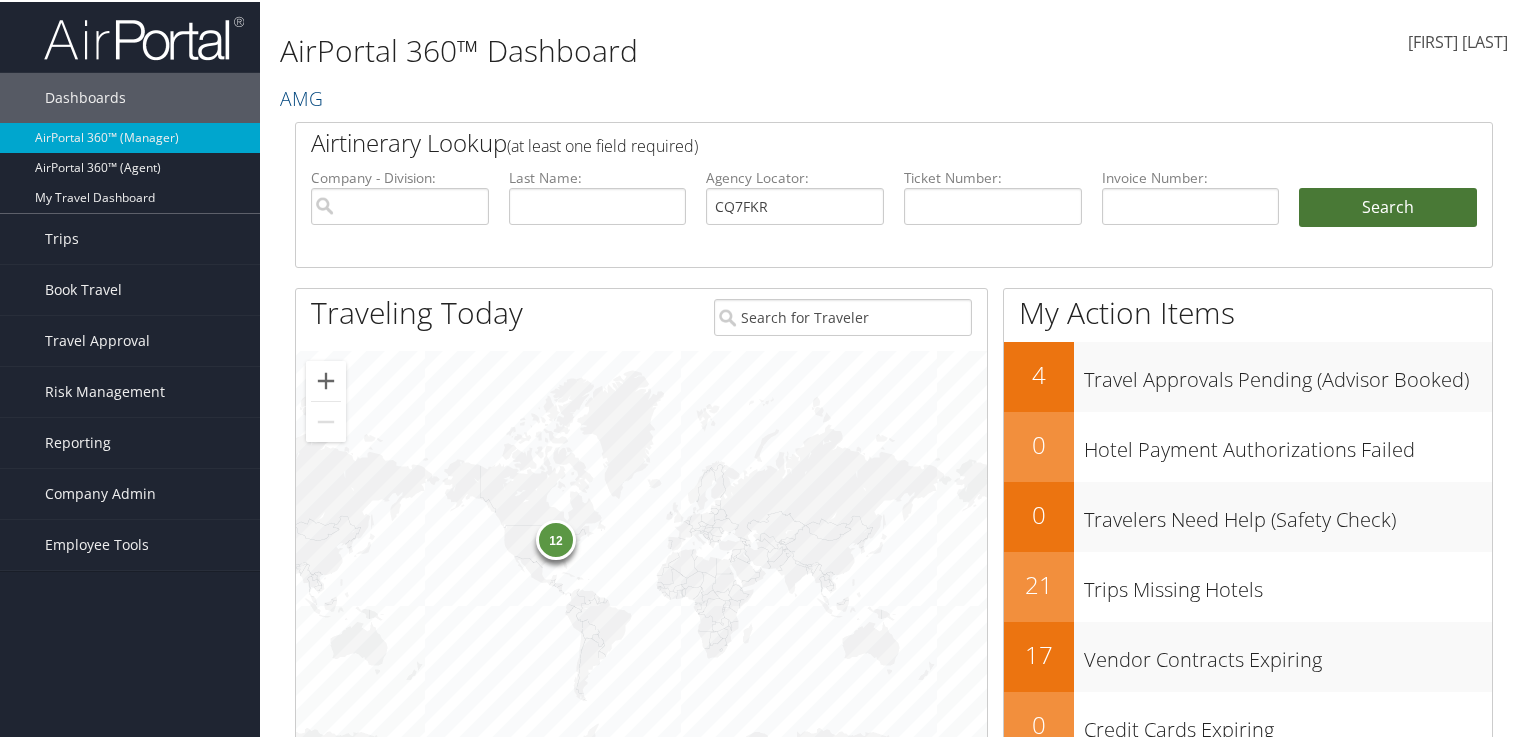 click on "Search" at bounding box center (1388, 206) 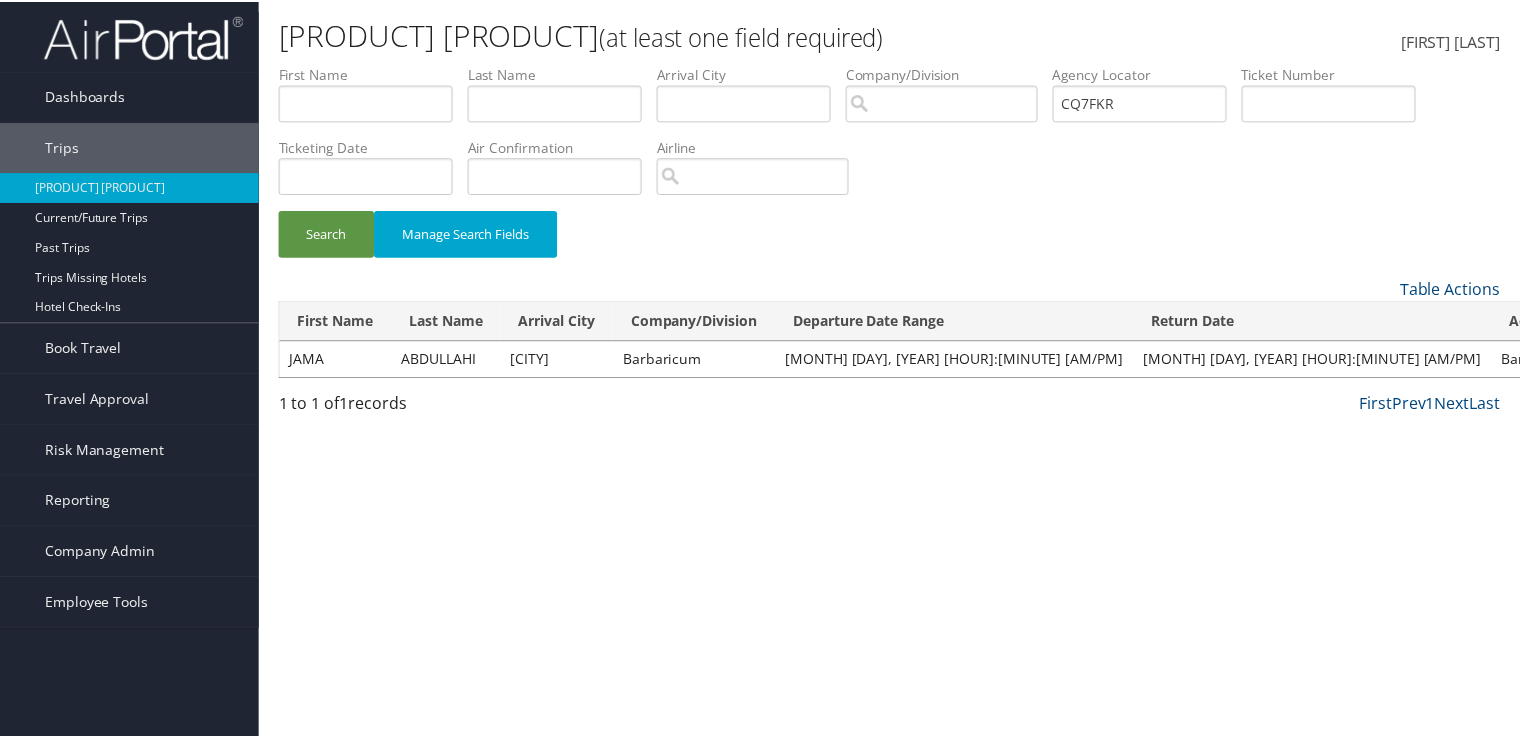scroll, scrollTop: 0, scrollLeft: 0, axis: both 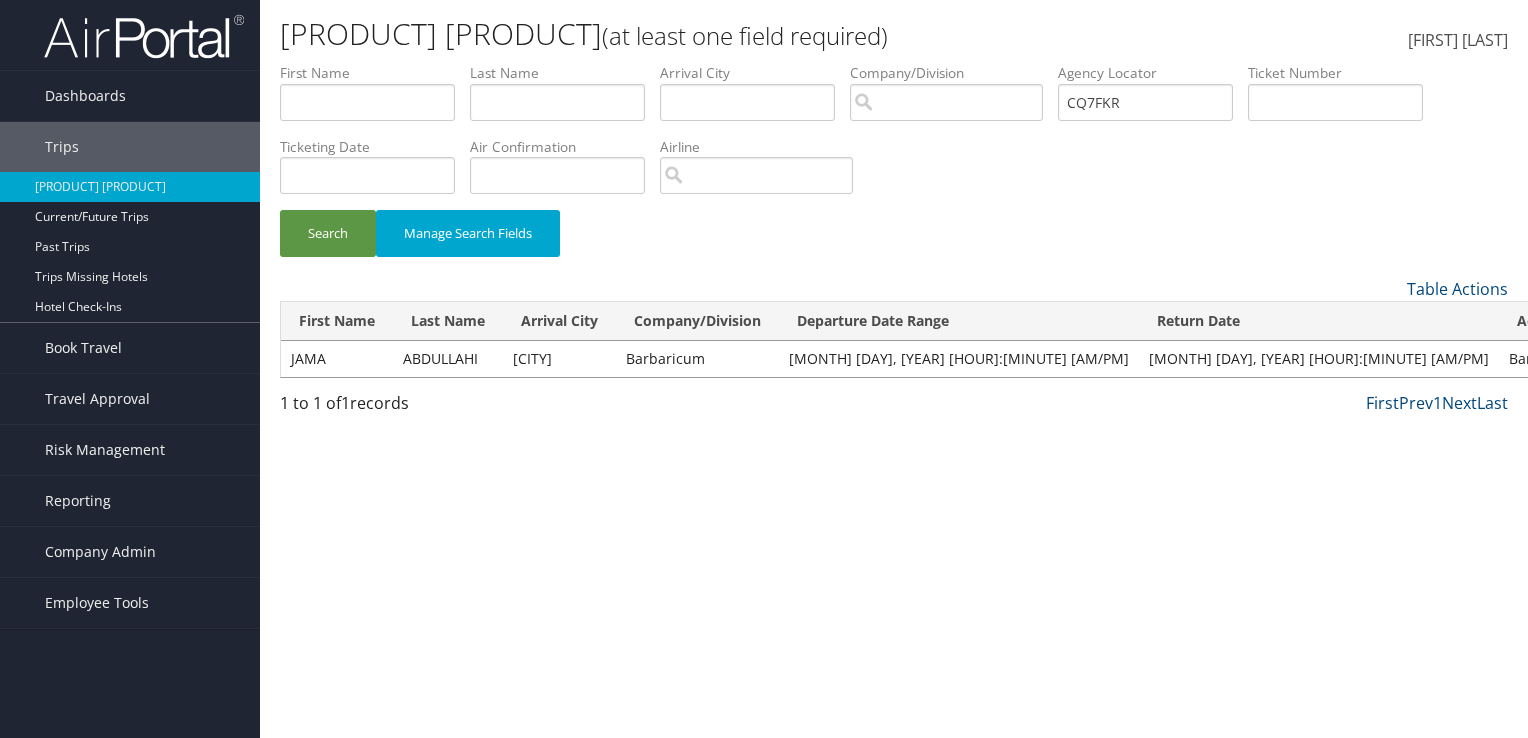 click on "View" at bounding box center [1766, 358] 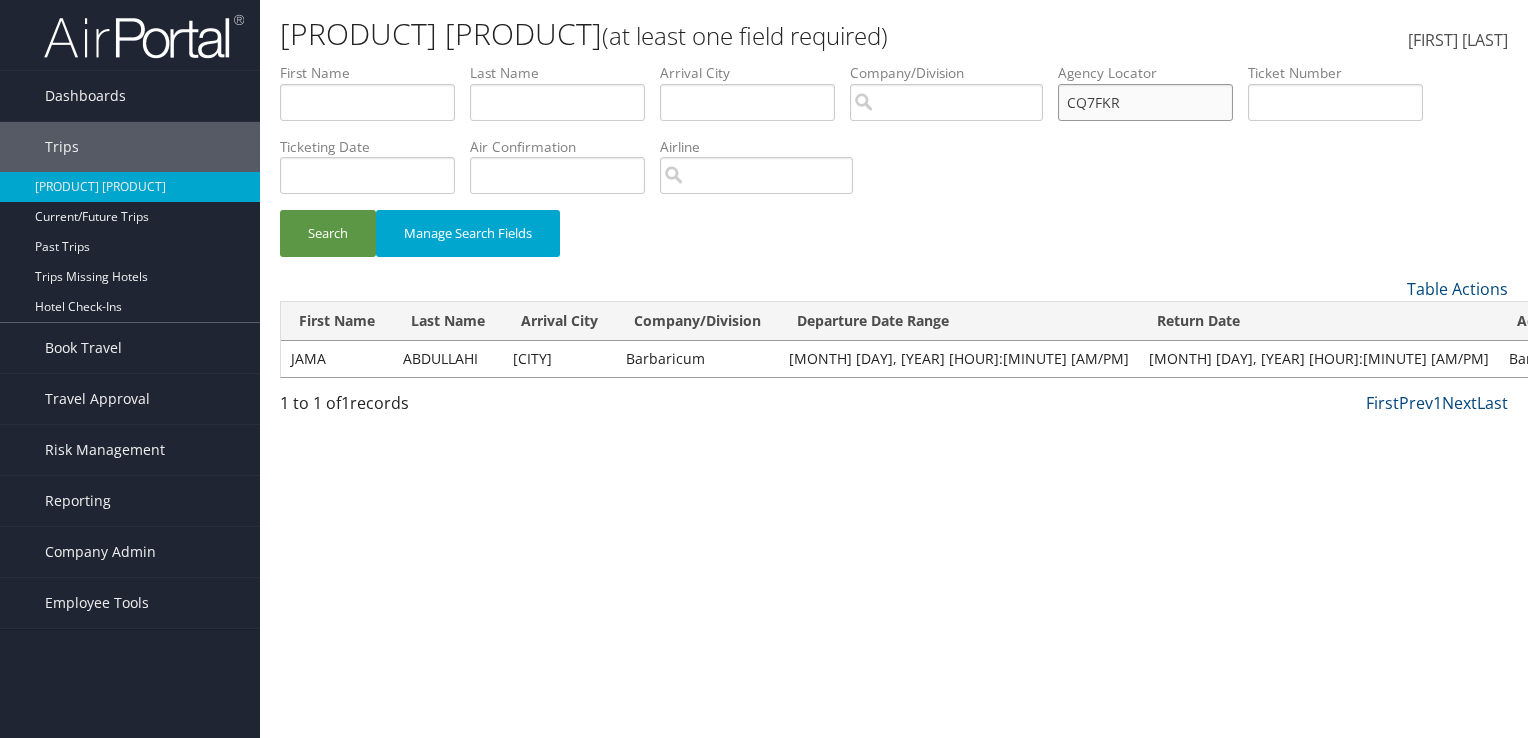 drag, startPoint x: 1135, startPoint y: 98, endPoint x: 1050, endPoint y: 120, distance: 87.80091 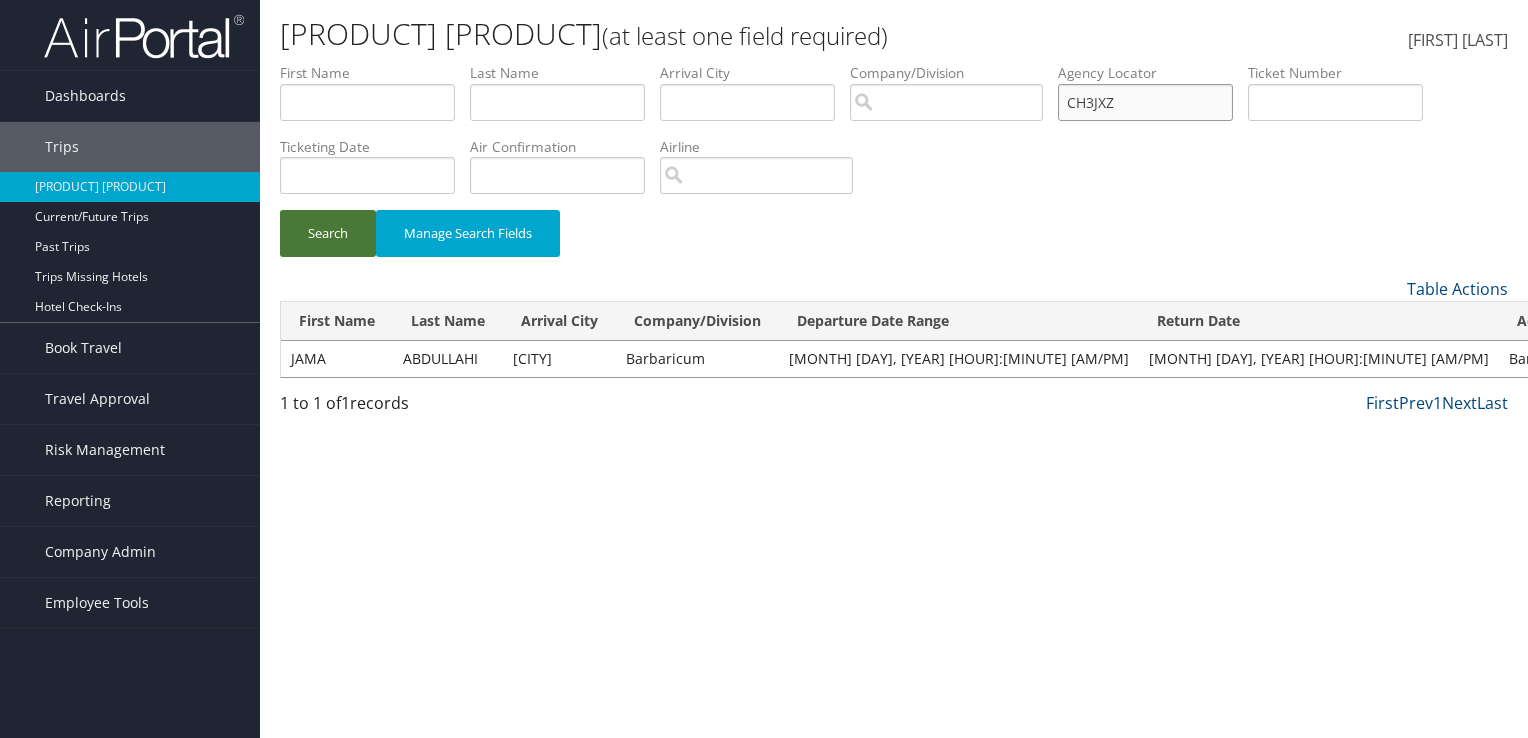 type on "CH3JXZ" 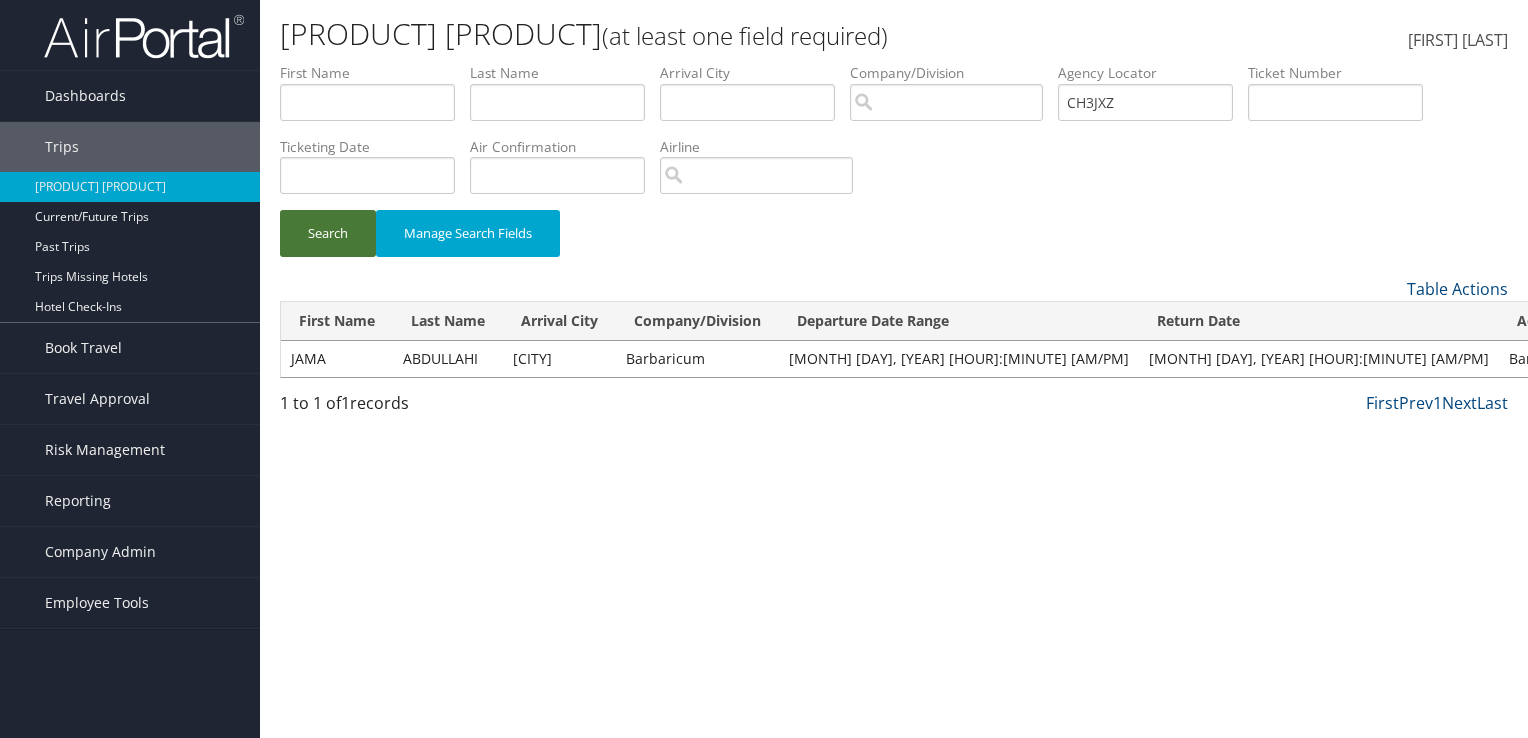 click on "Search" at bounding box center (328, 233) 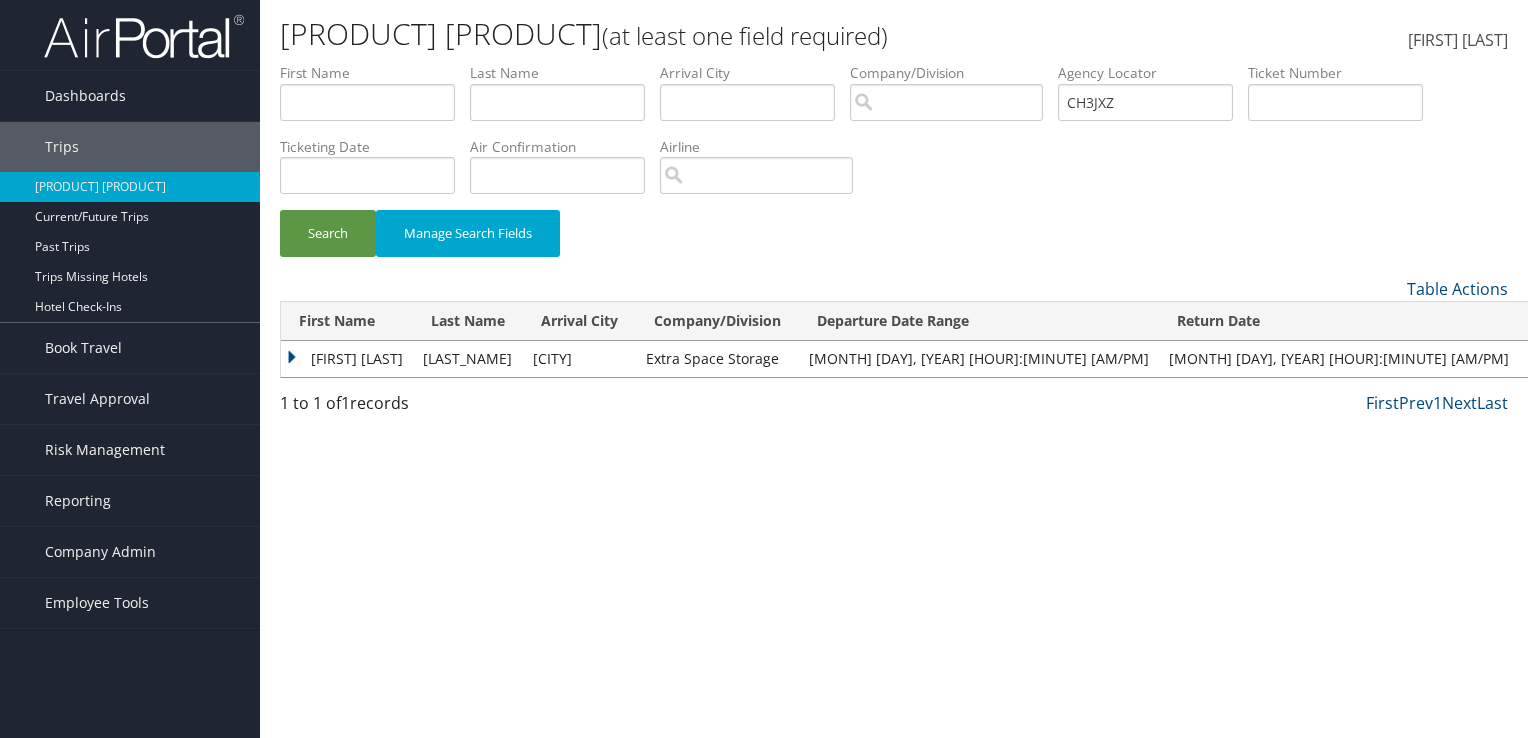 click on "THOMAS C" at bounding box center (347, 359) 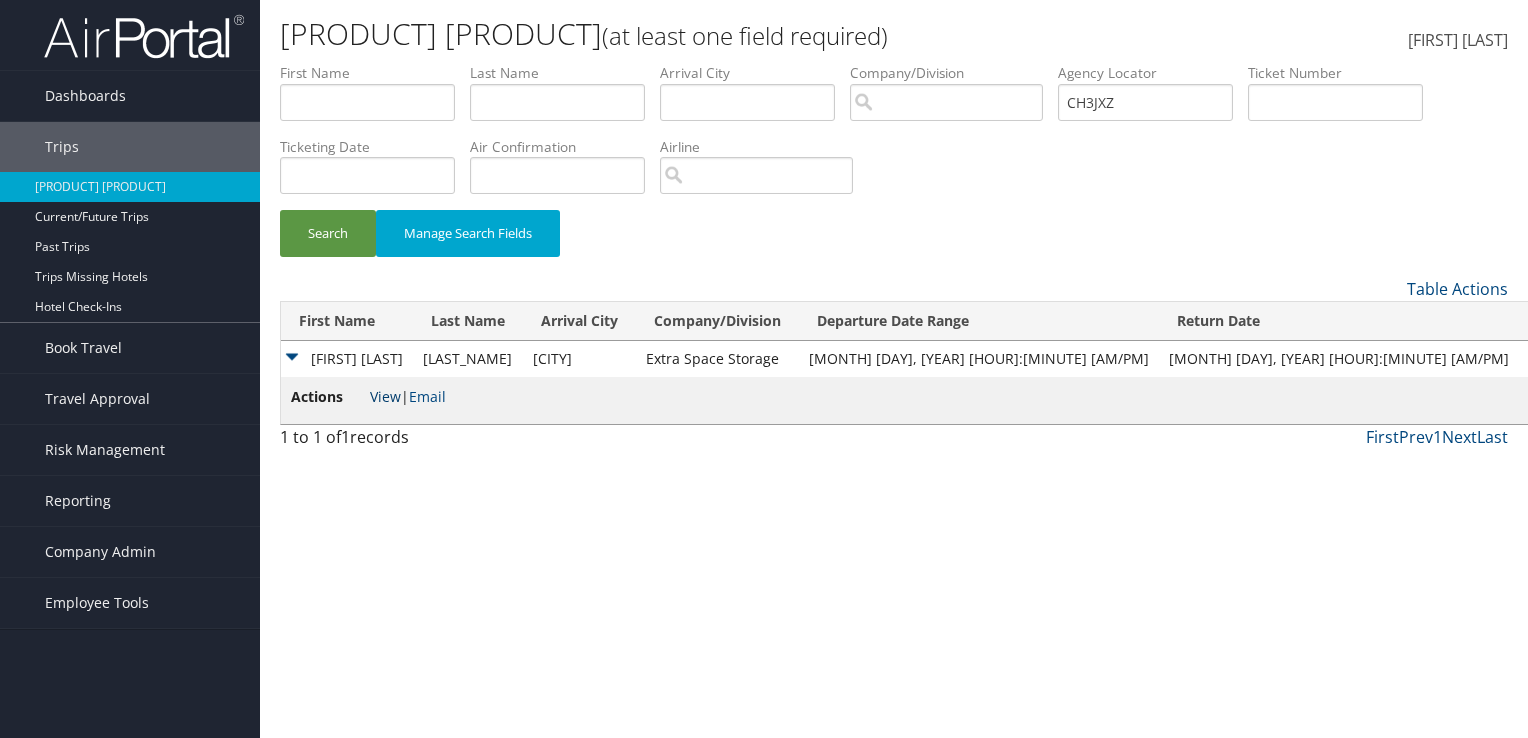 click on "View" at bounding box center [385, 396] 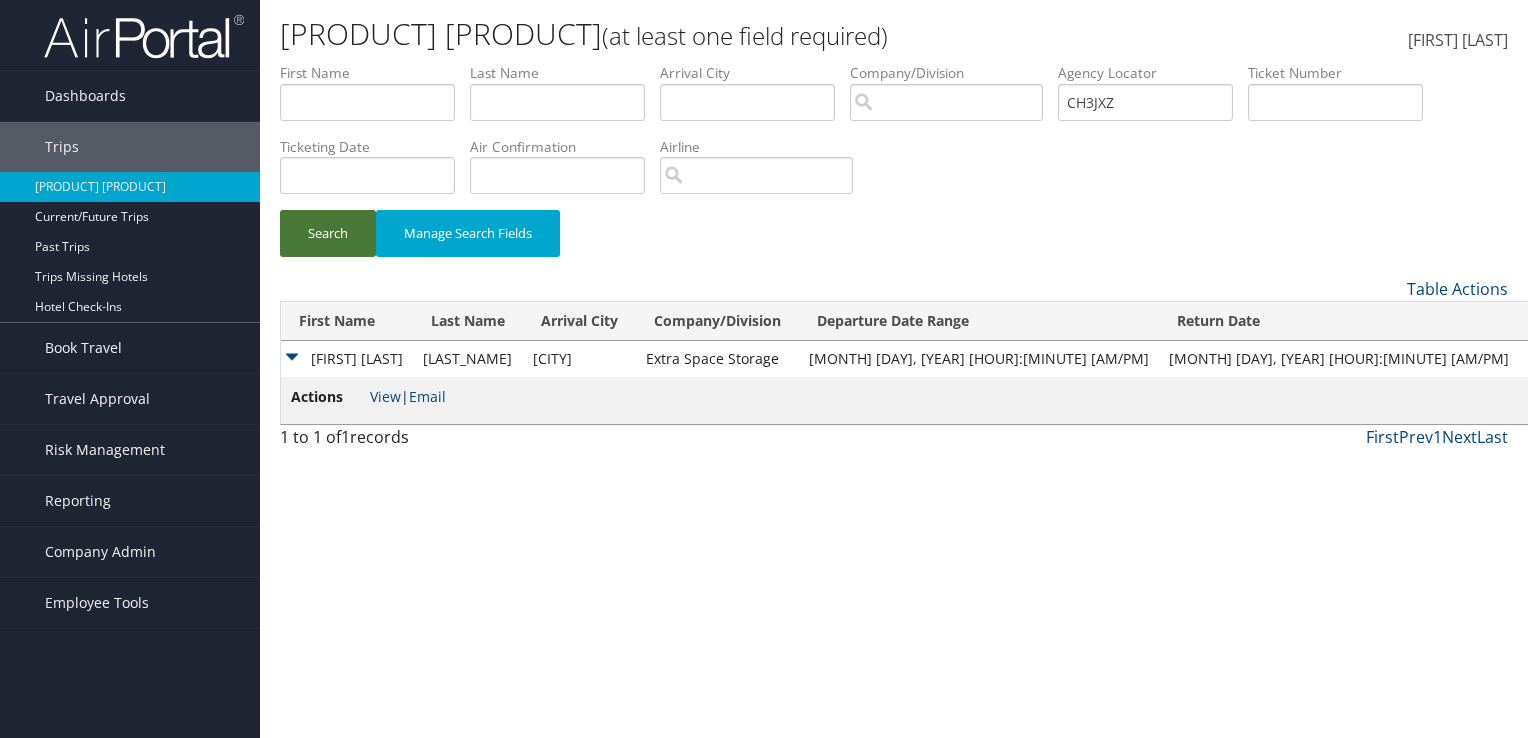 click on "Search" at bounding box center (328, 233) 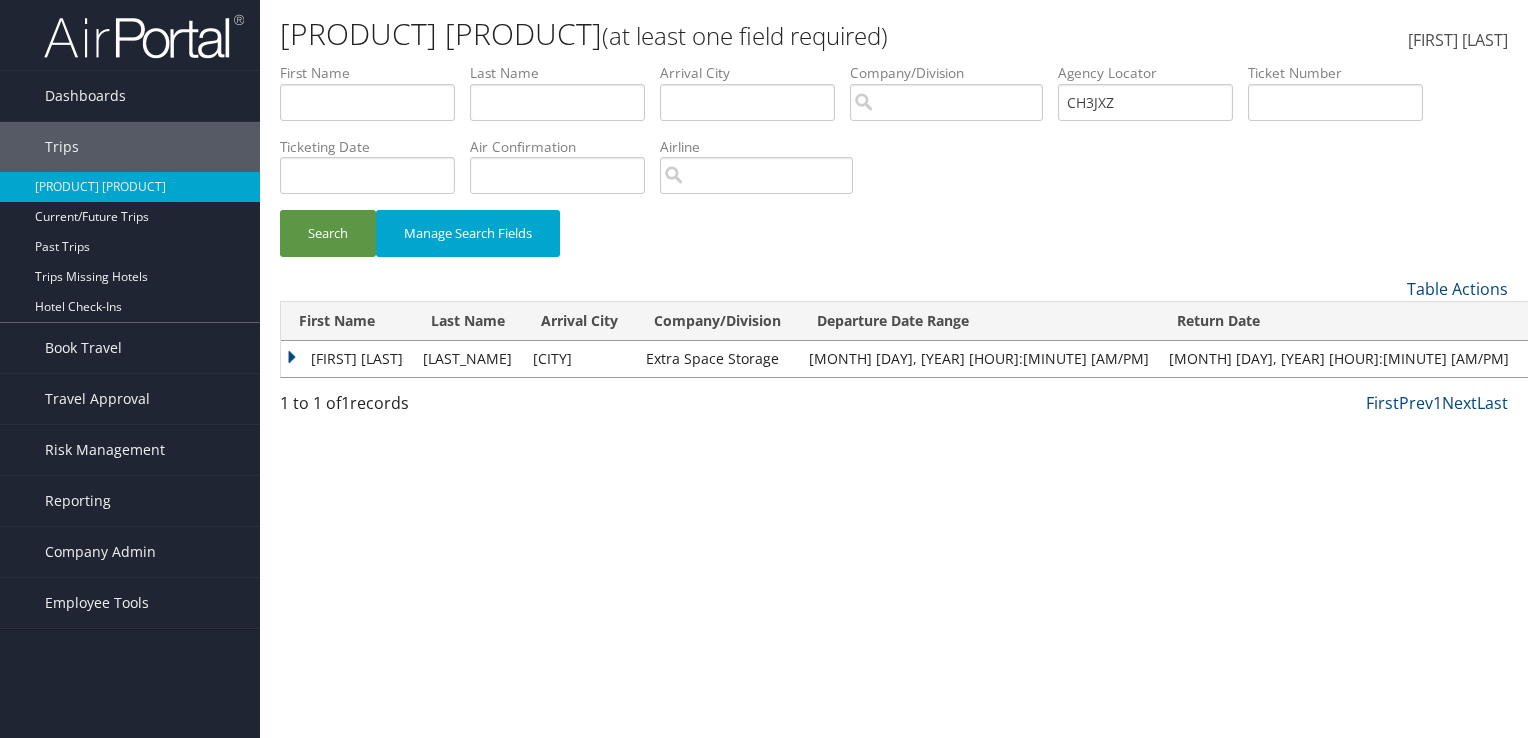 click on "THOMAS C" at bounding box center (347, 359) 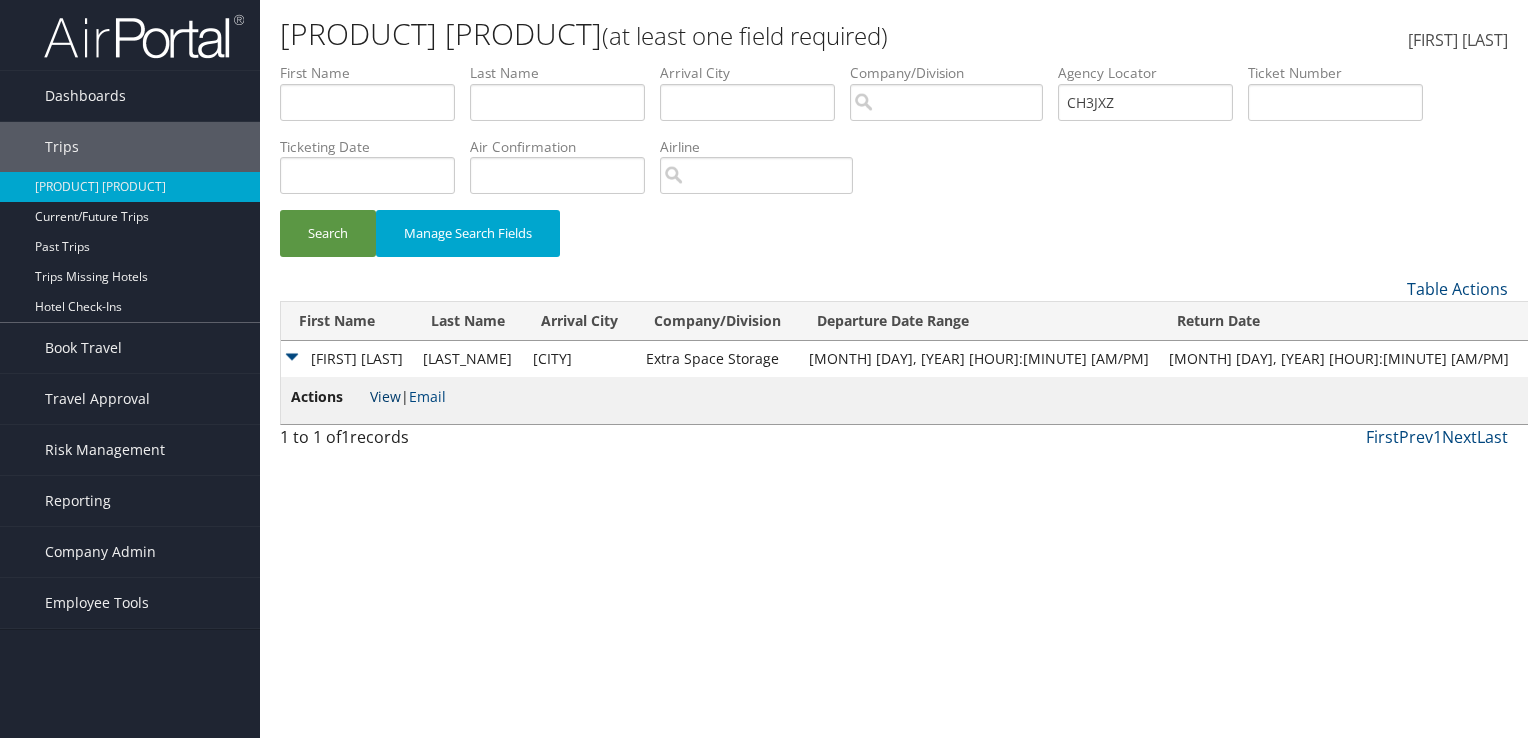 click on "View" at bounding box center [385, 396] 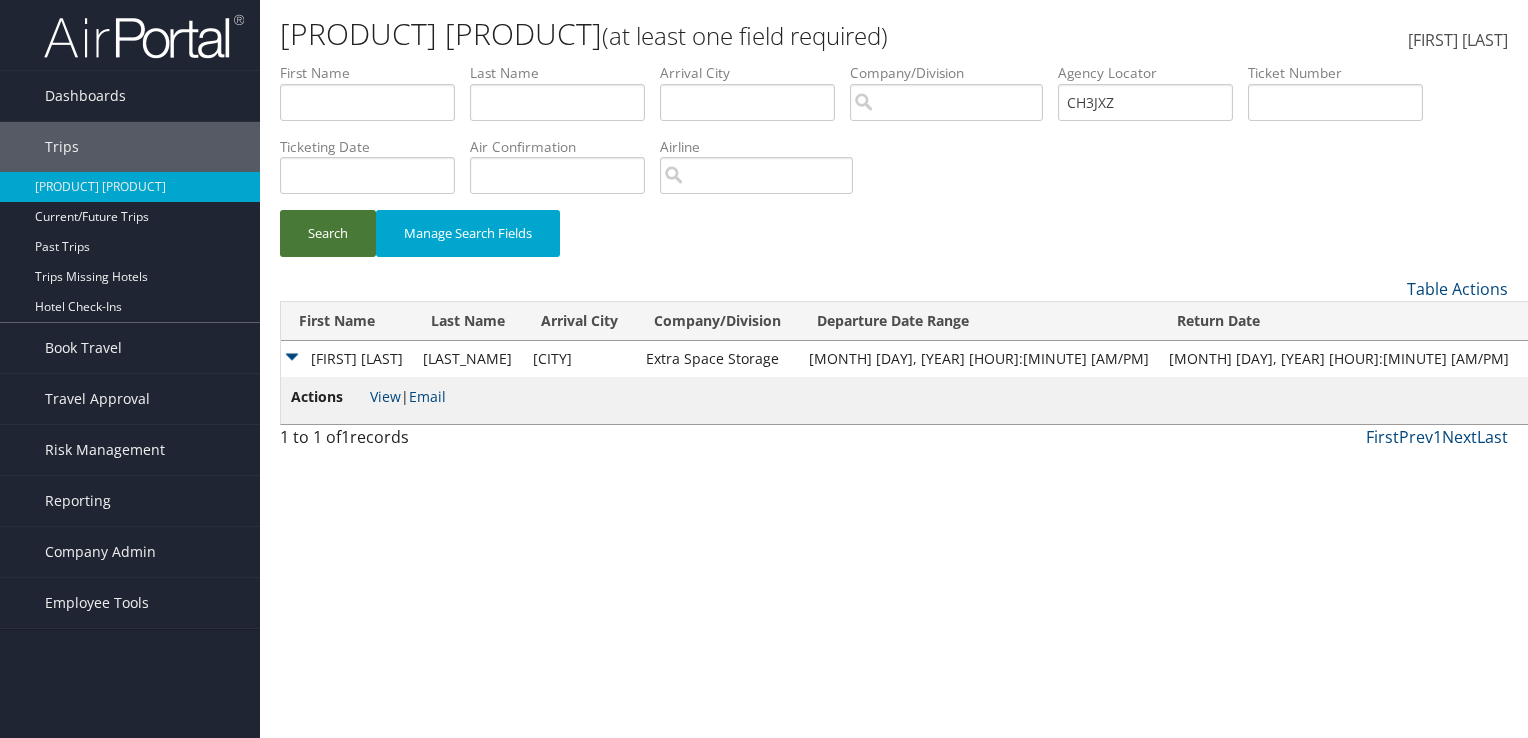 click on "Search" at bounding box center [328, 233] 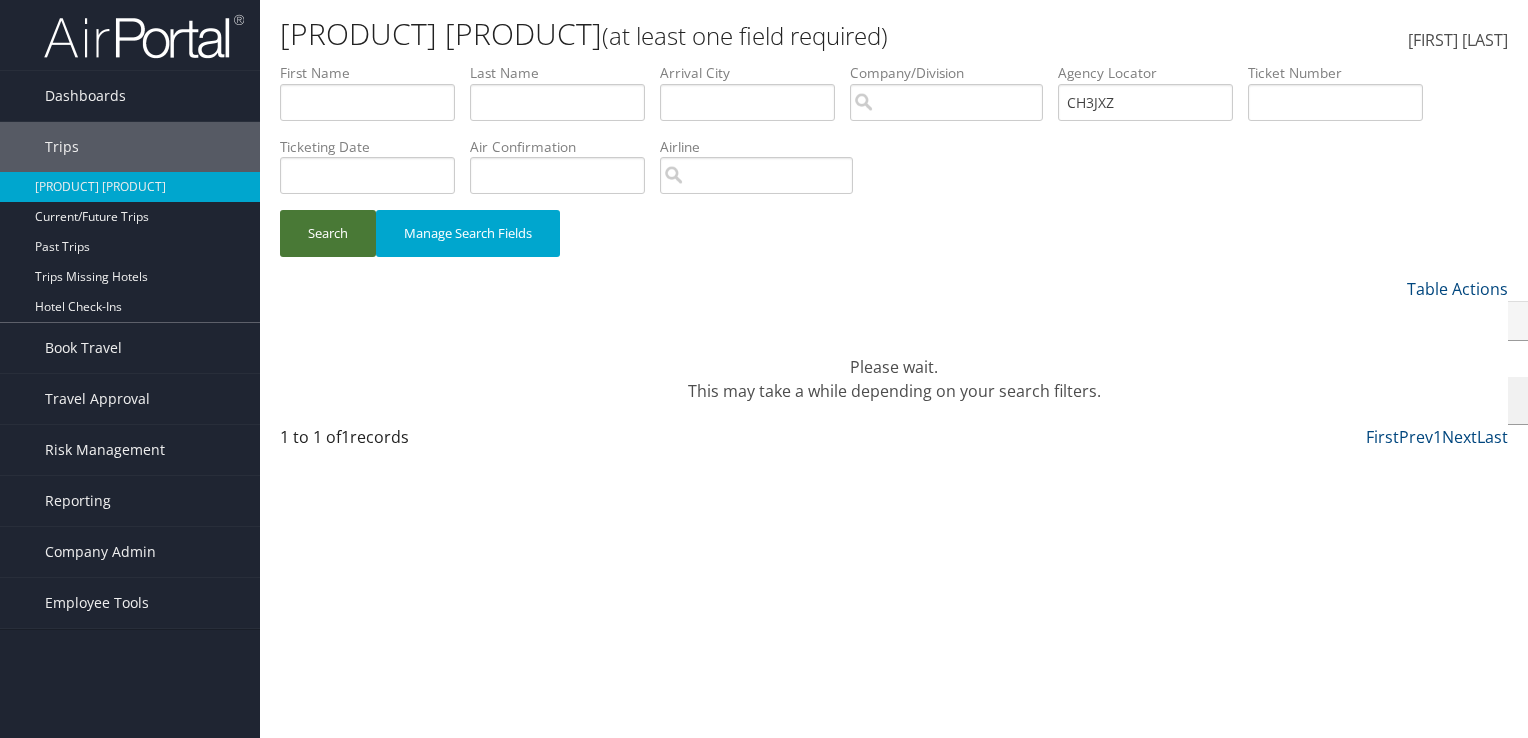 type 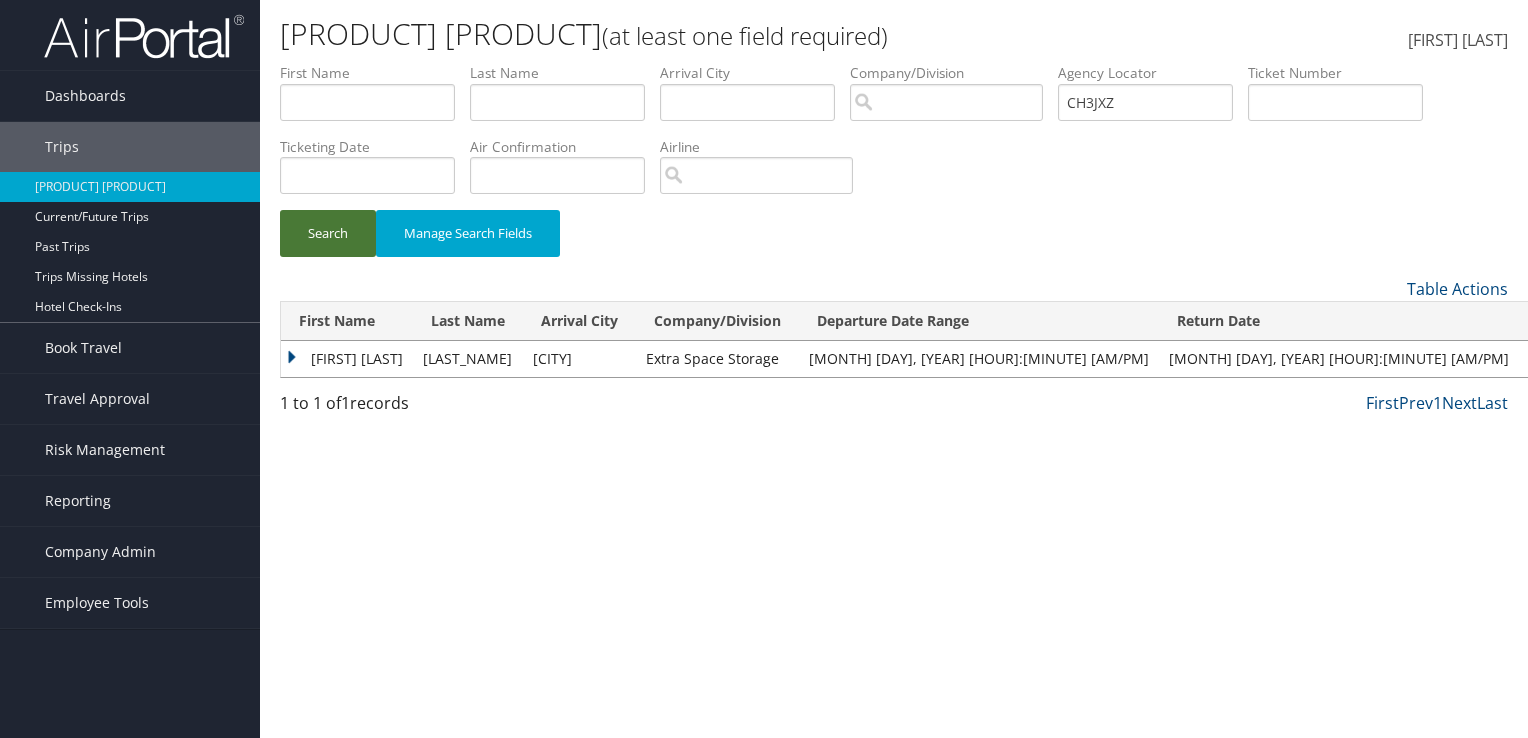 click on "Search" at bounding box center (328, 233) 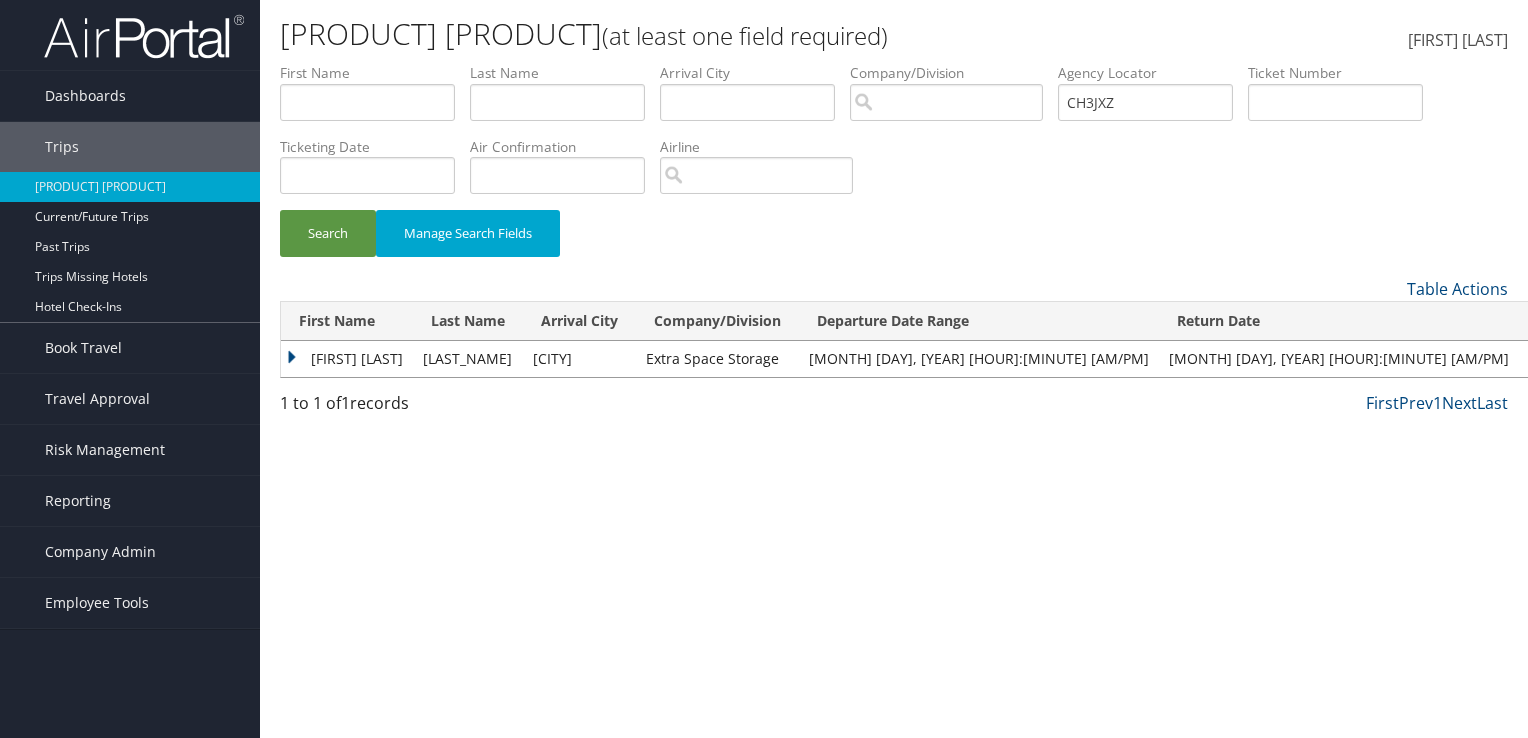 click on "THOMAS C" at bounding box center [347, 359] 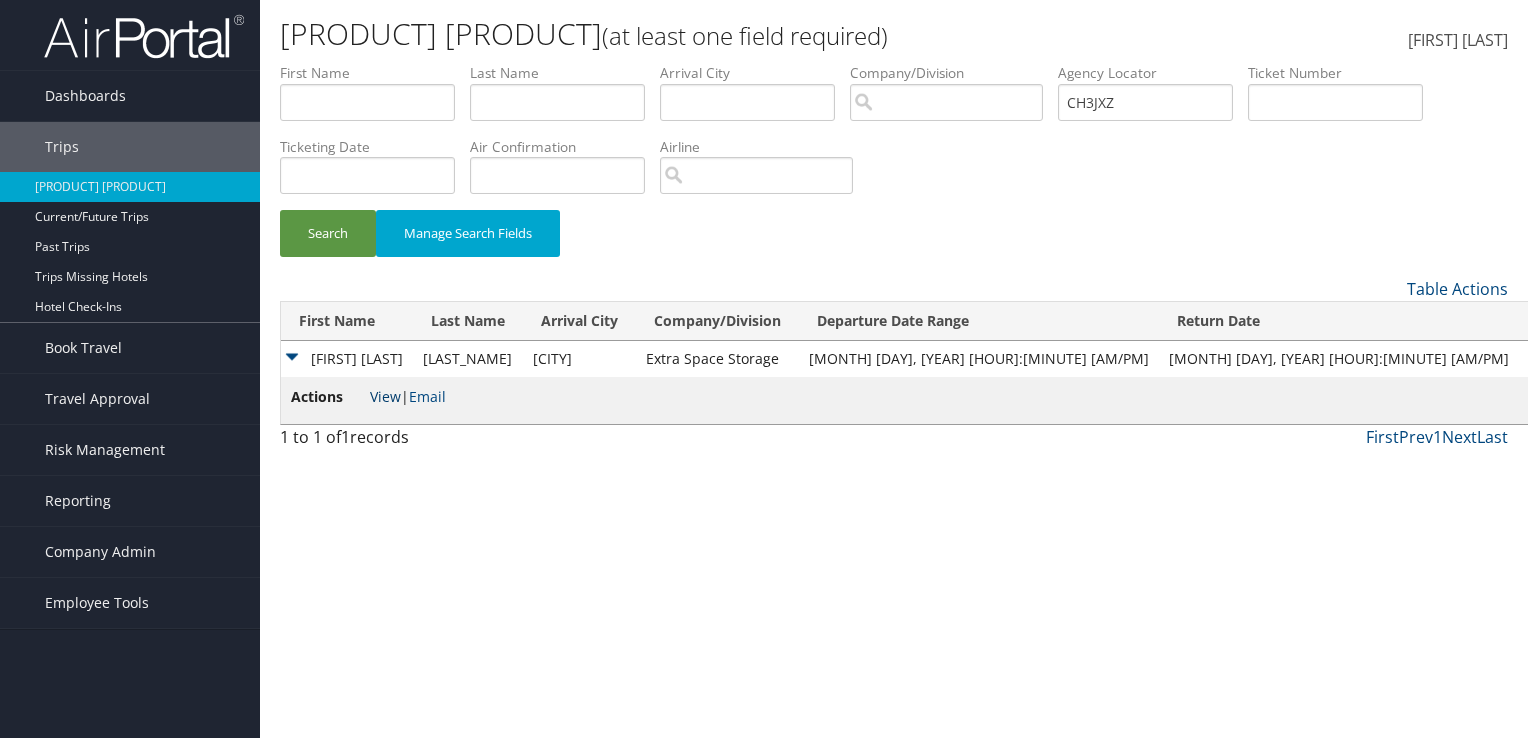 click on "View" at bounding box center (385, 396) 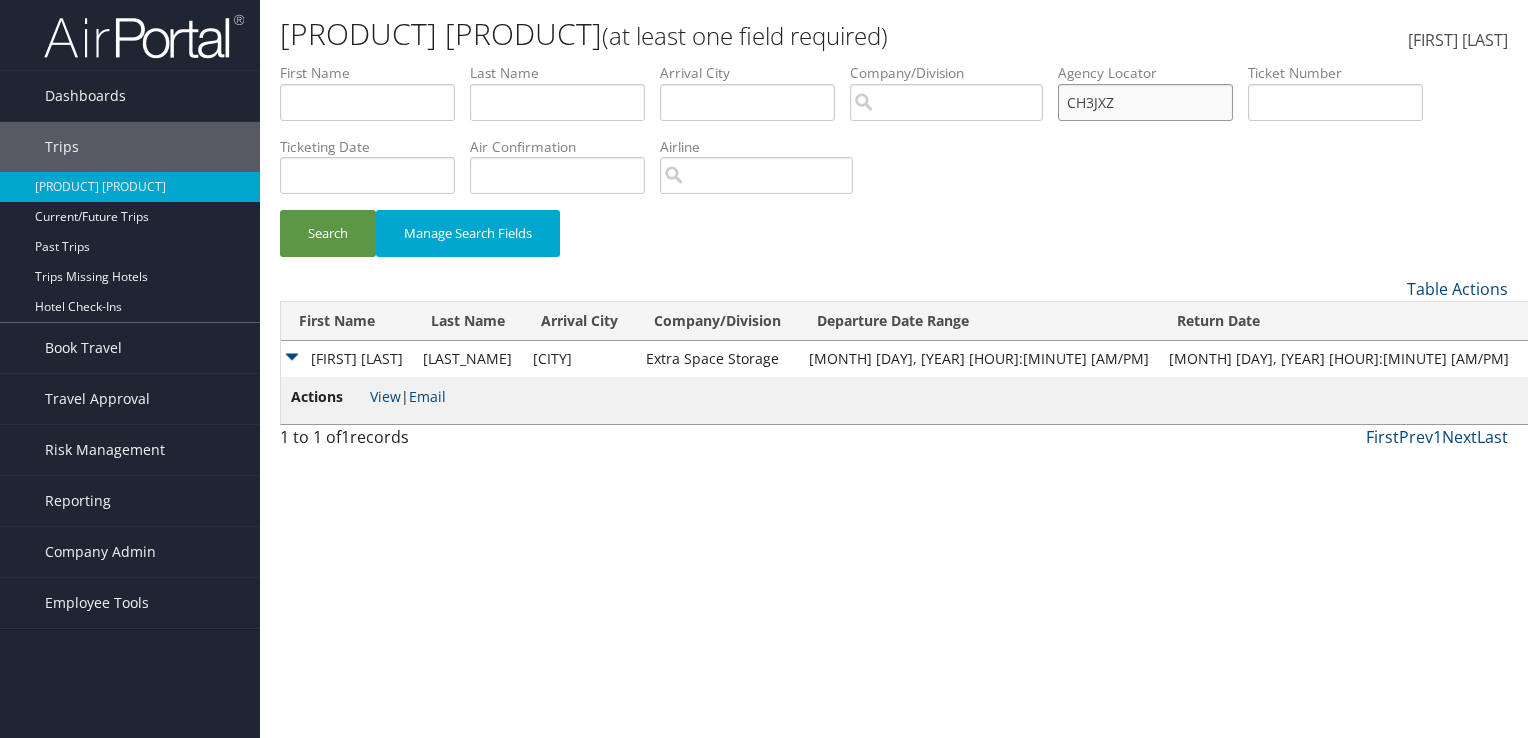 click on "CH3JXZ" at bounding box center (367, 102) 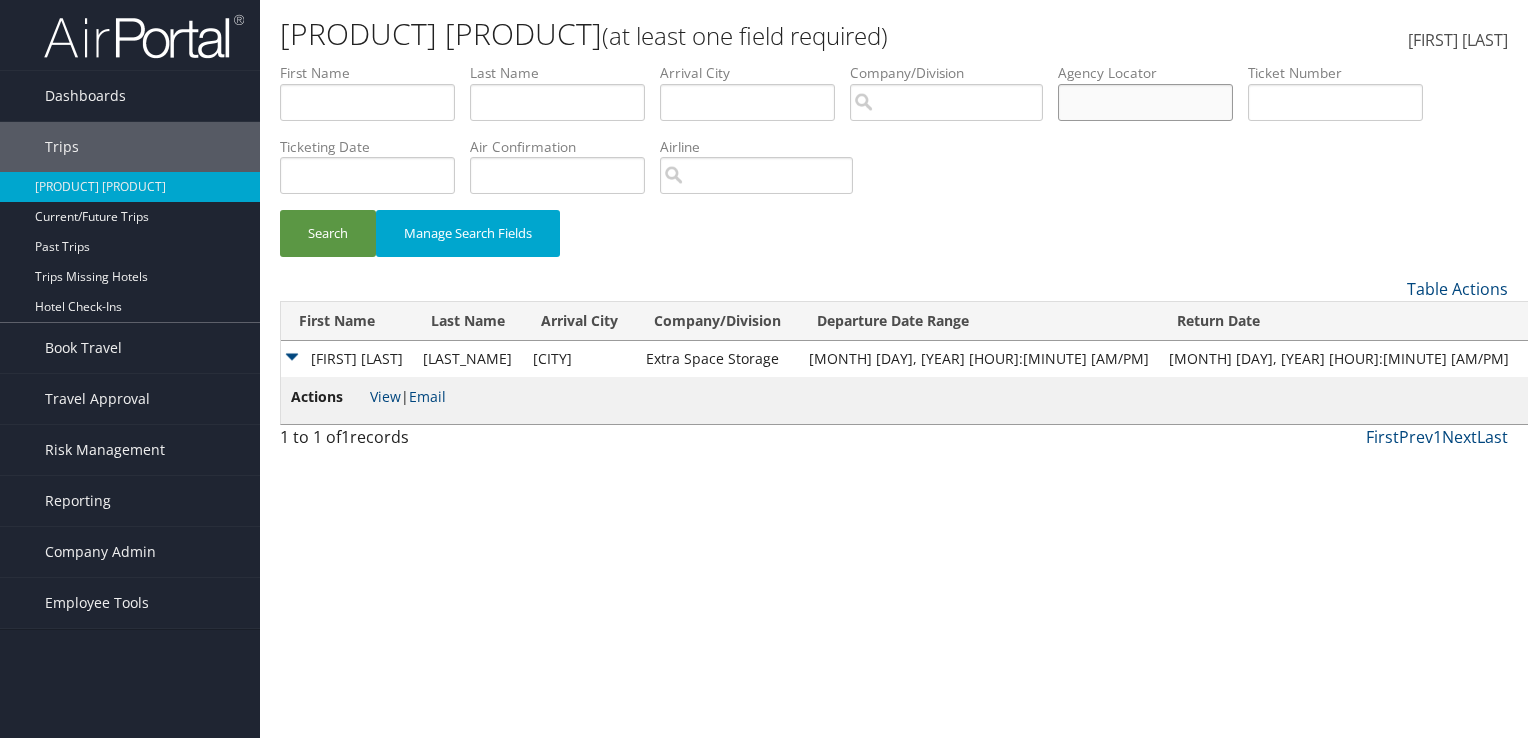 type 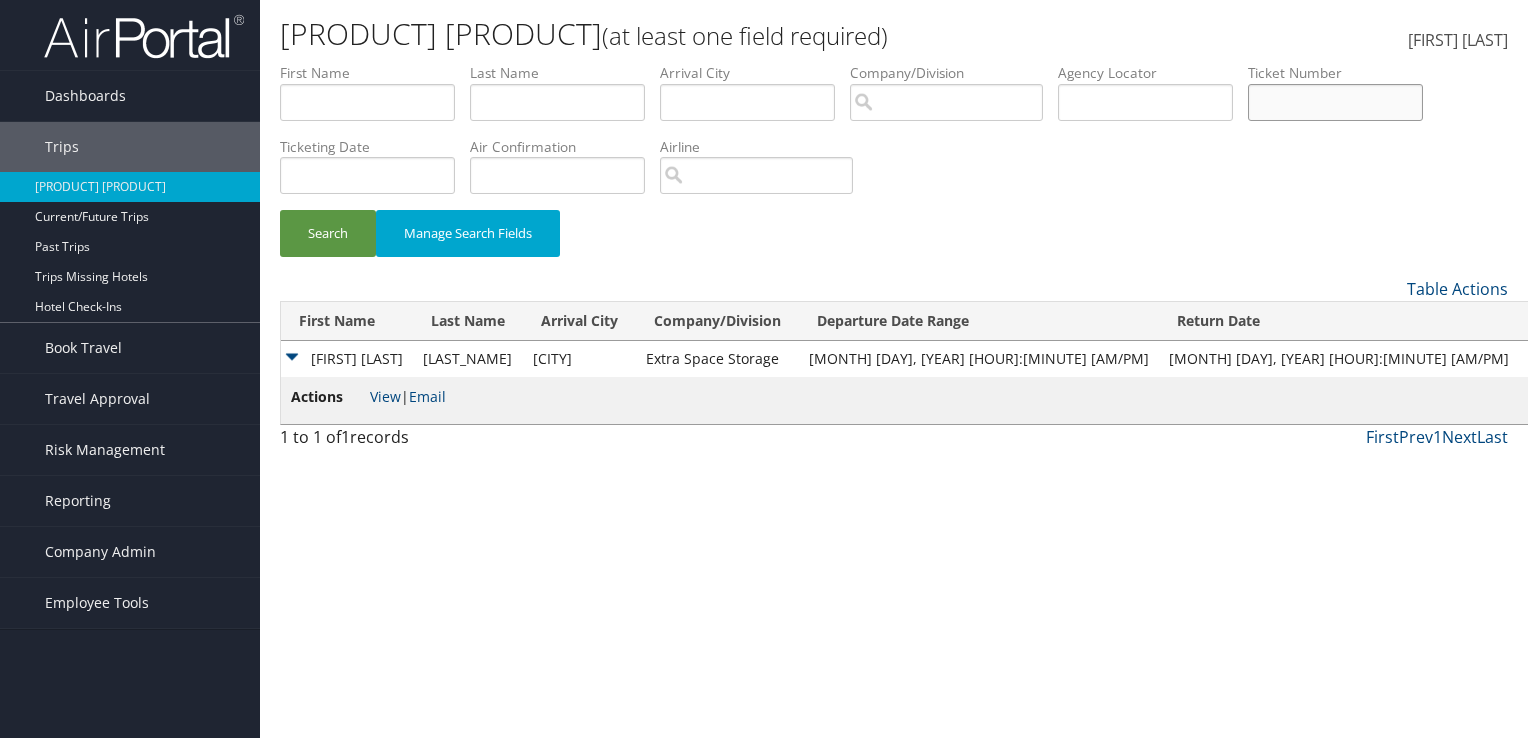 paste on "0068998686509" 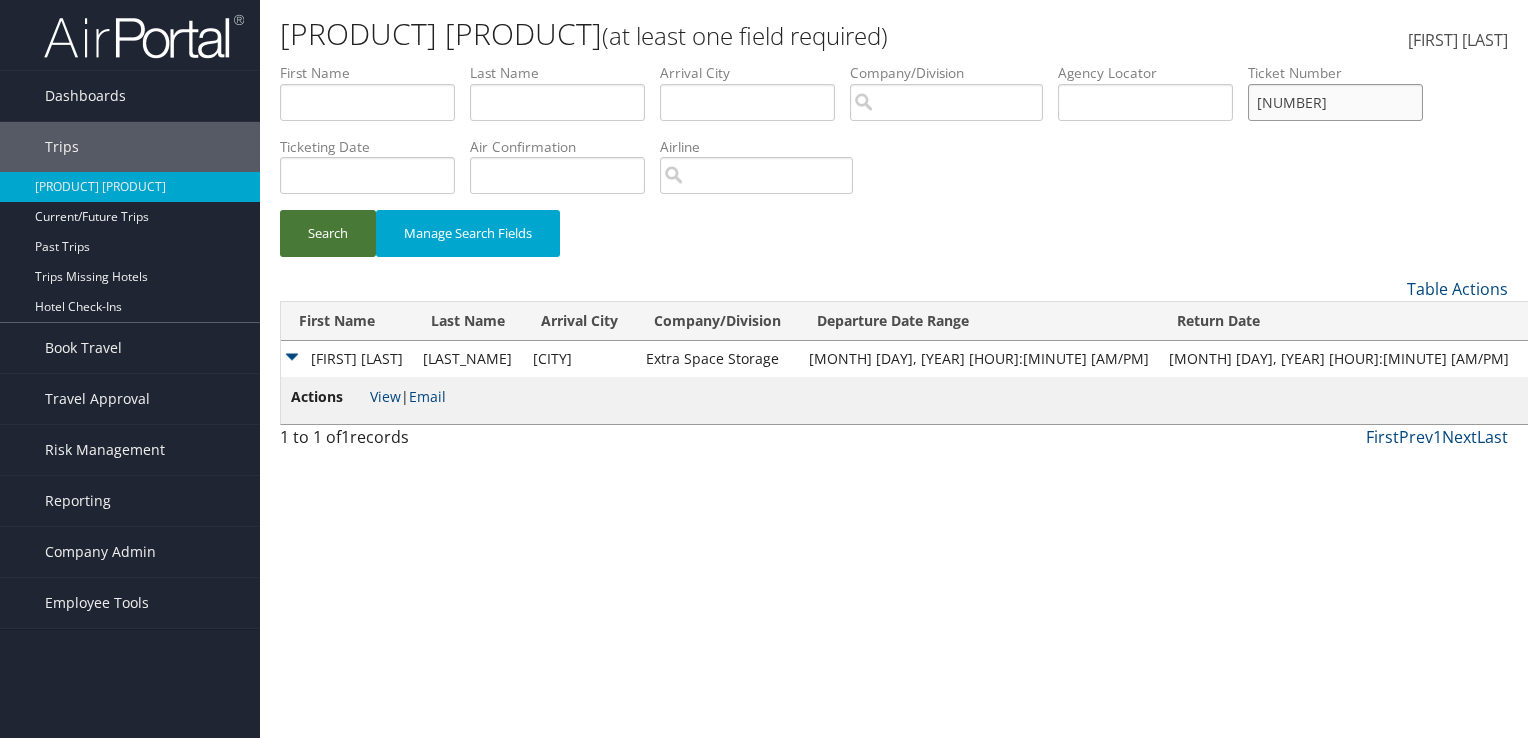 type on "0068998686509" 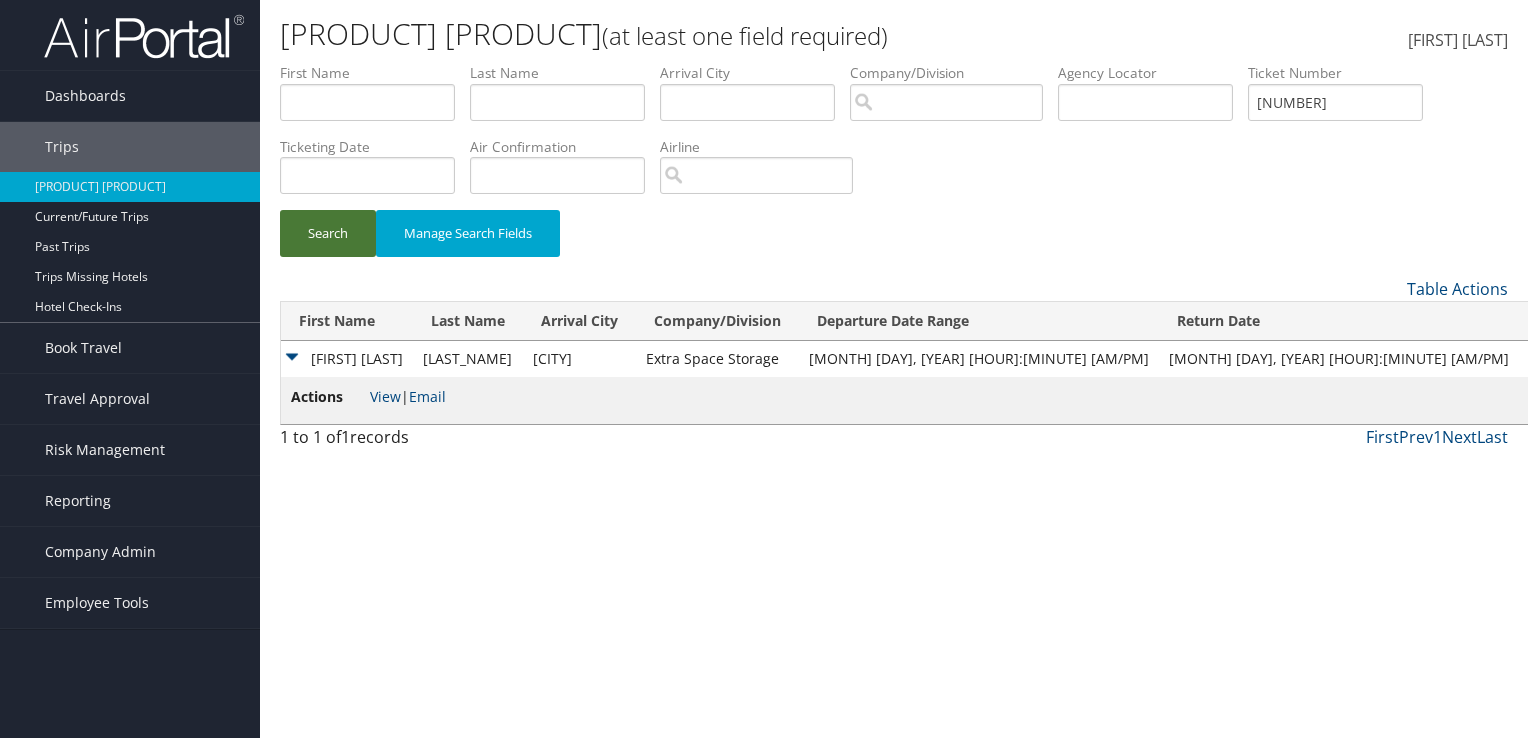 click on "Search" at bounding box center [328, 233] 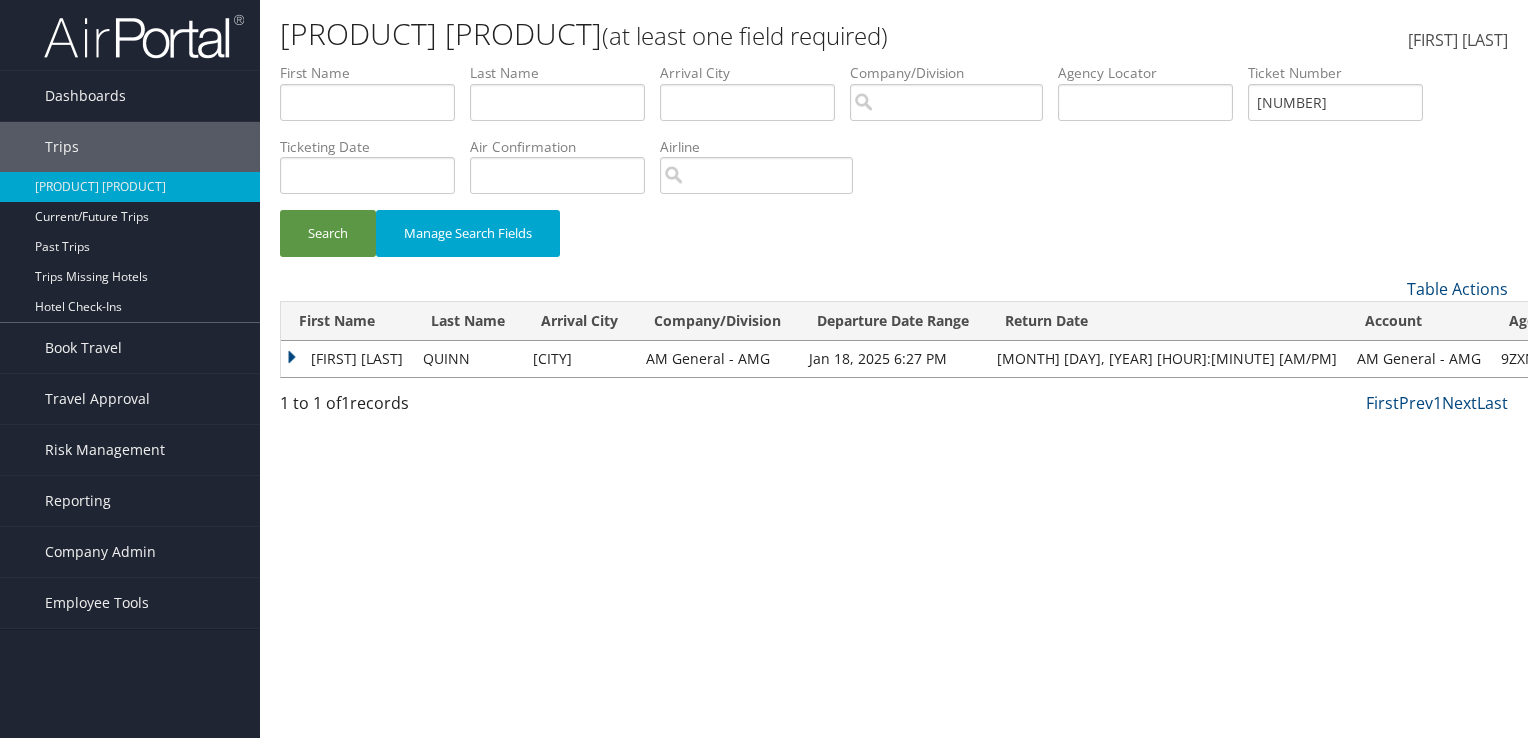 click on "ROBERT SEAN" at bounding box center (347, 359) 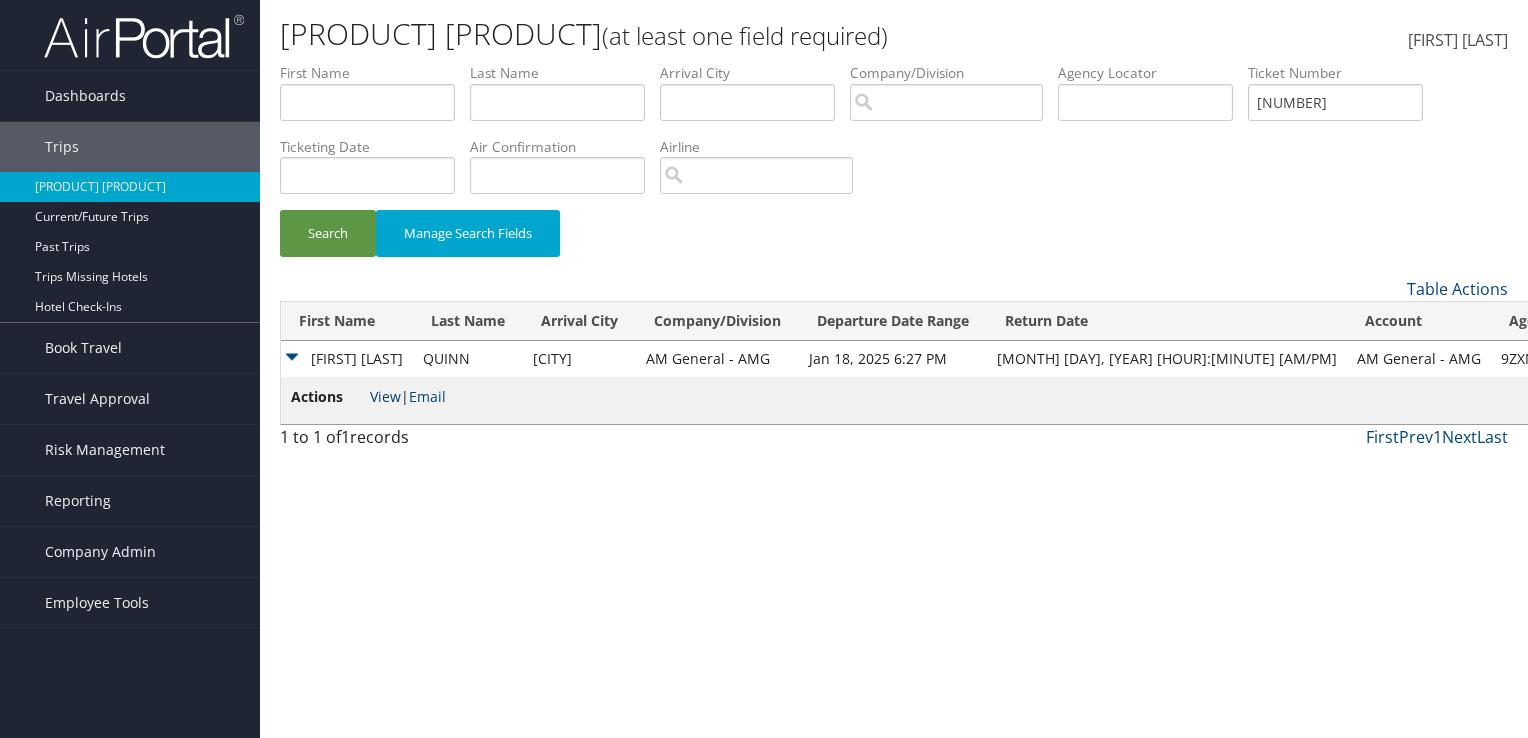 click on "View" at bounding box center (385, 396) 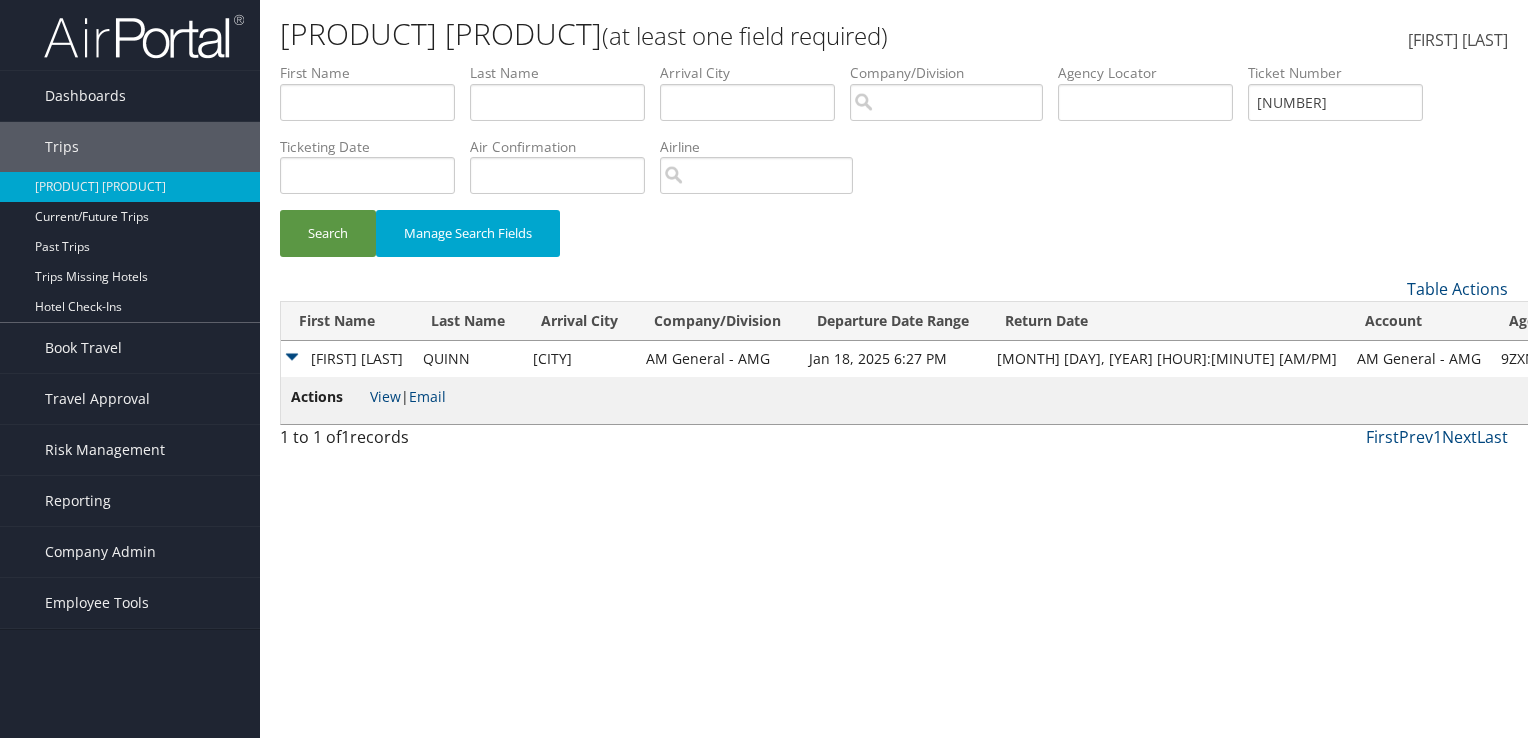 click on "9ZXNLH" at bounding box center [1562, 359] 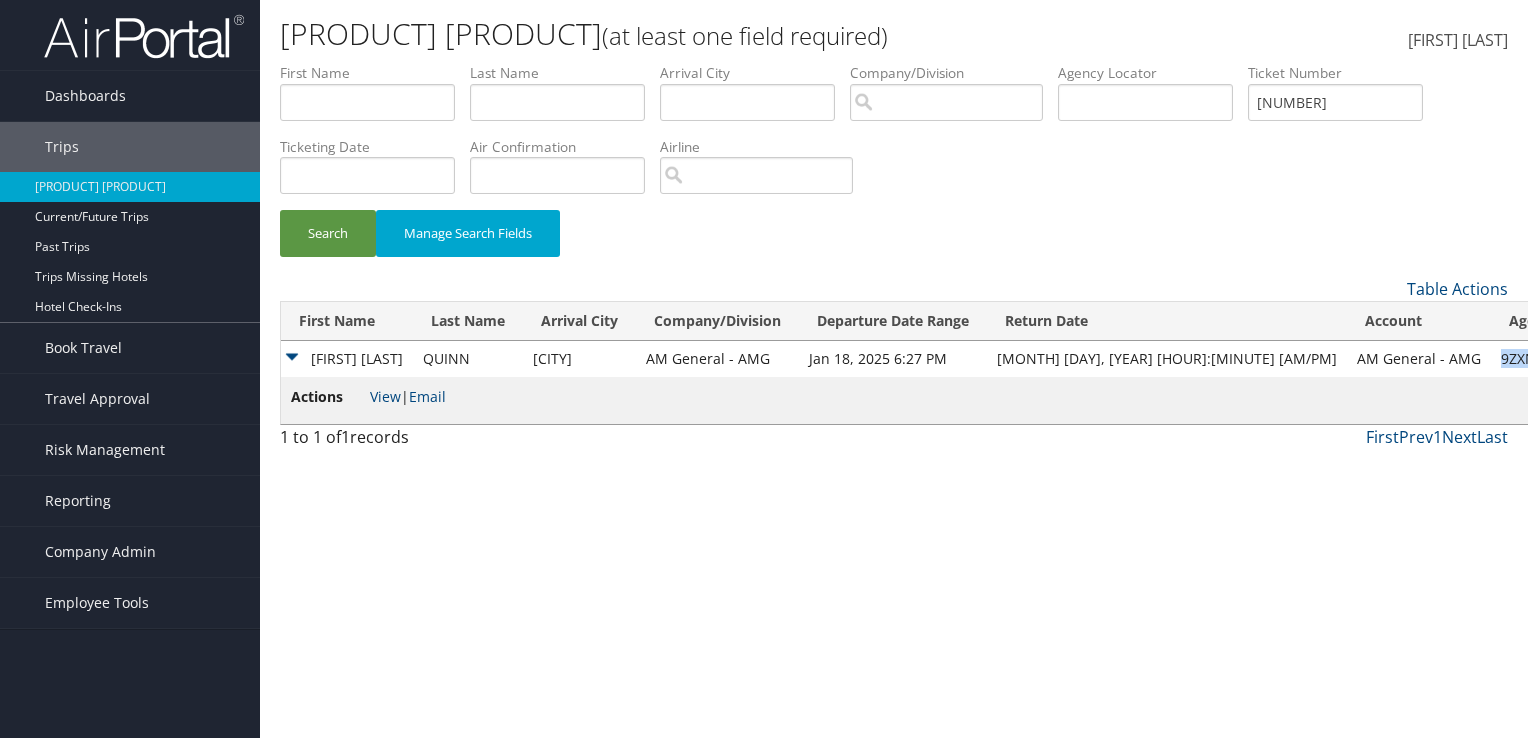 click on "9ZXNLH" at bounding box center [1562, 359] 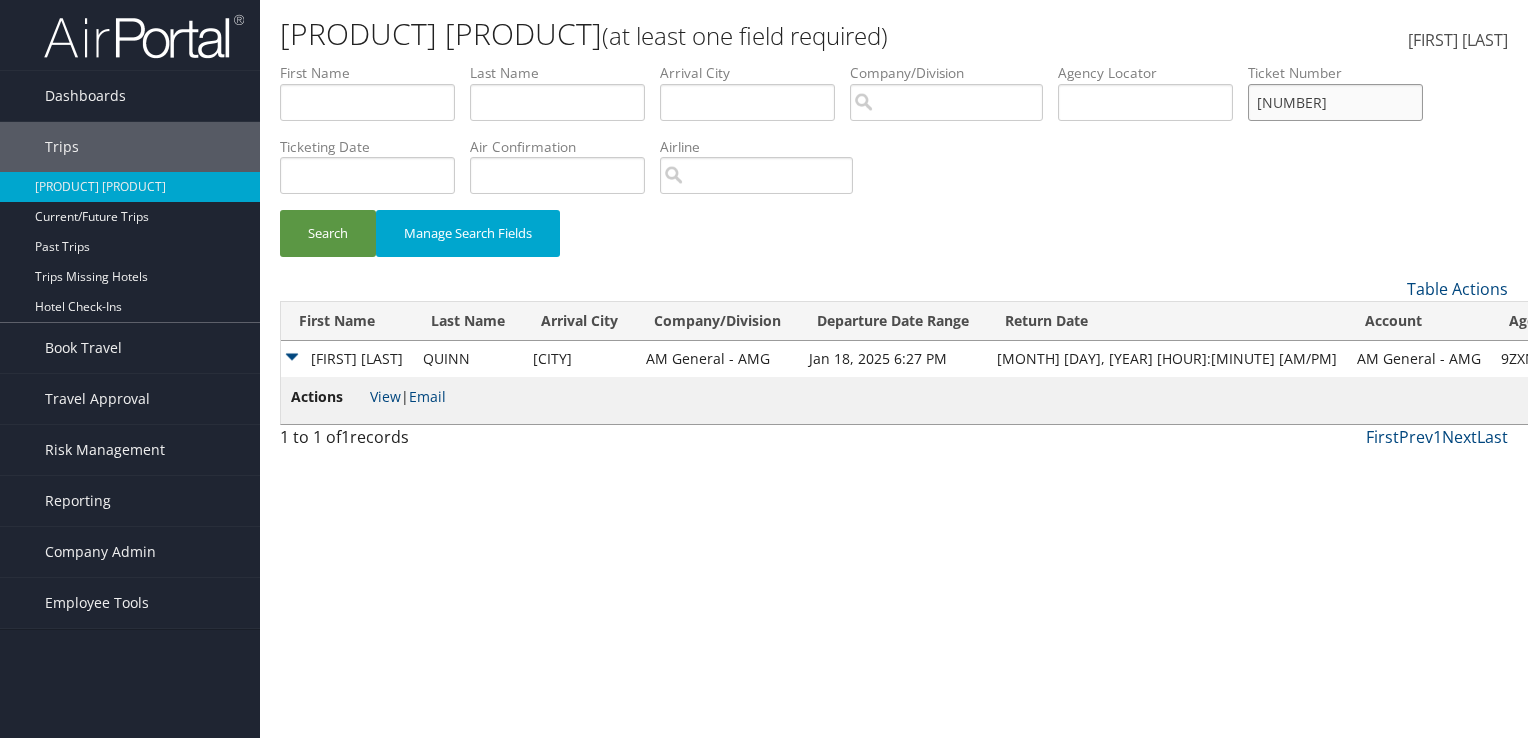 click on "0068998686509" at bounding box center (367, 102) 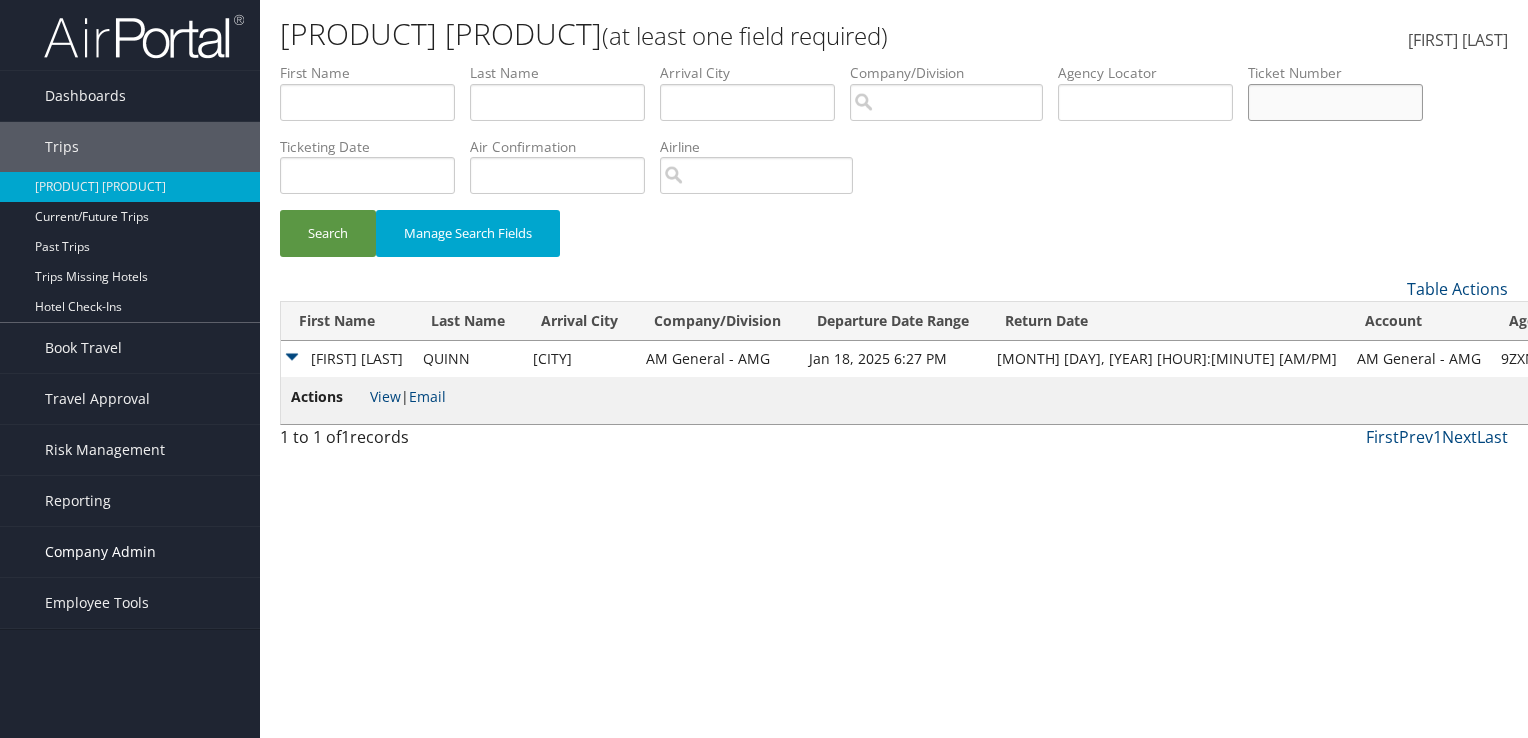 type 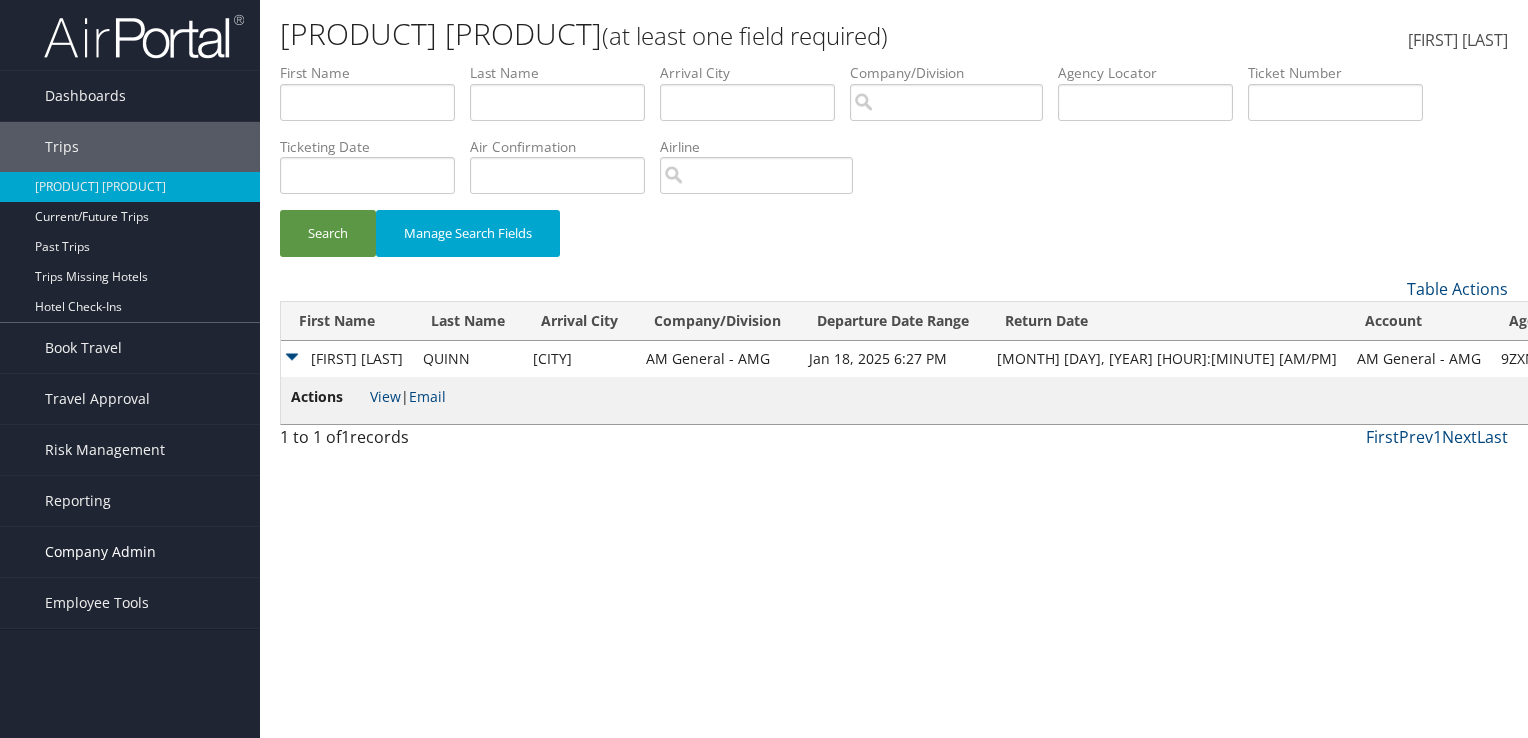 click on "Company Admin" at bounding box center (130, 552) 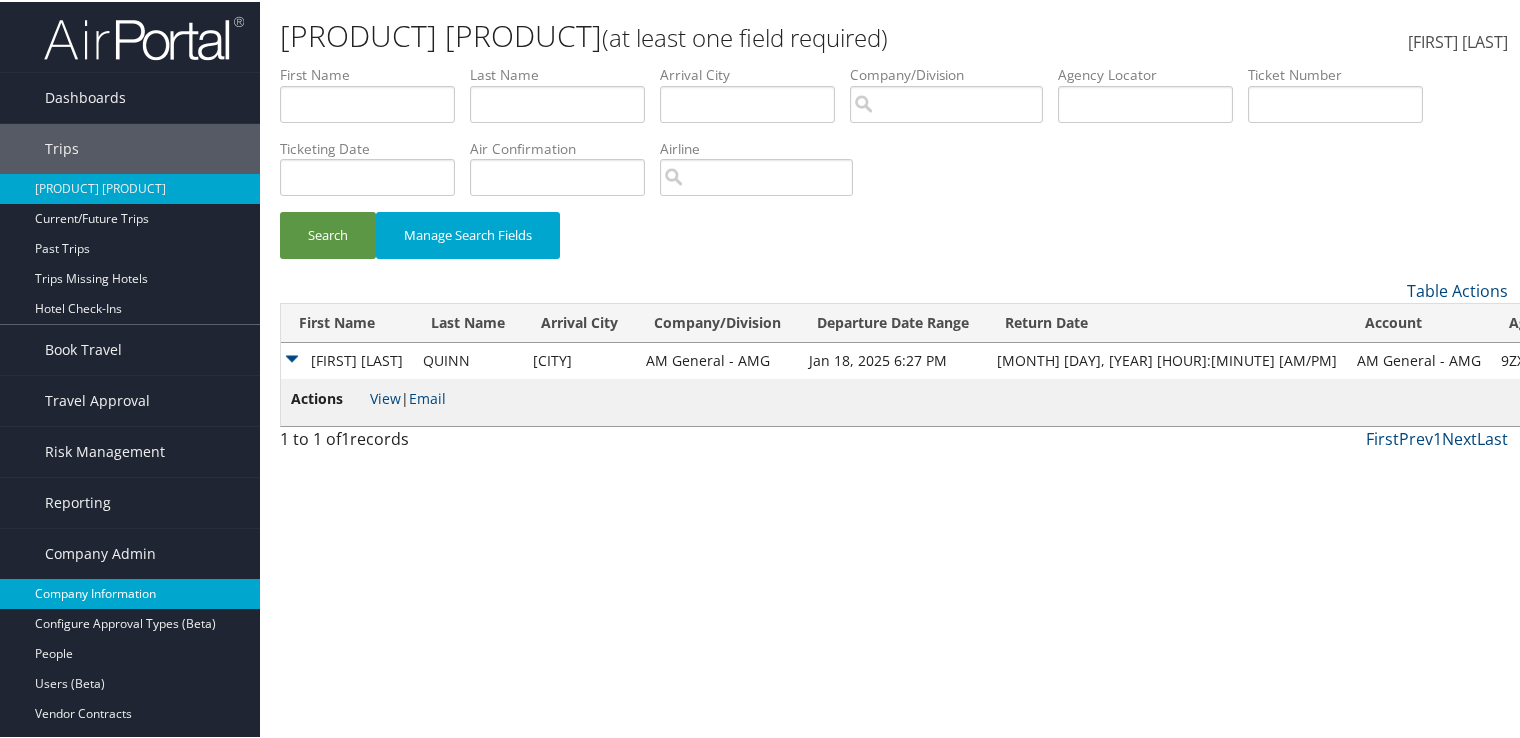 click on "Company Information" at bounding box center [130, 592] 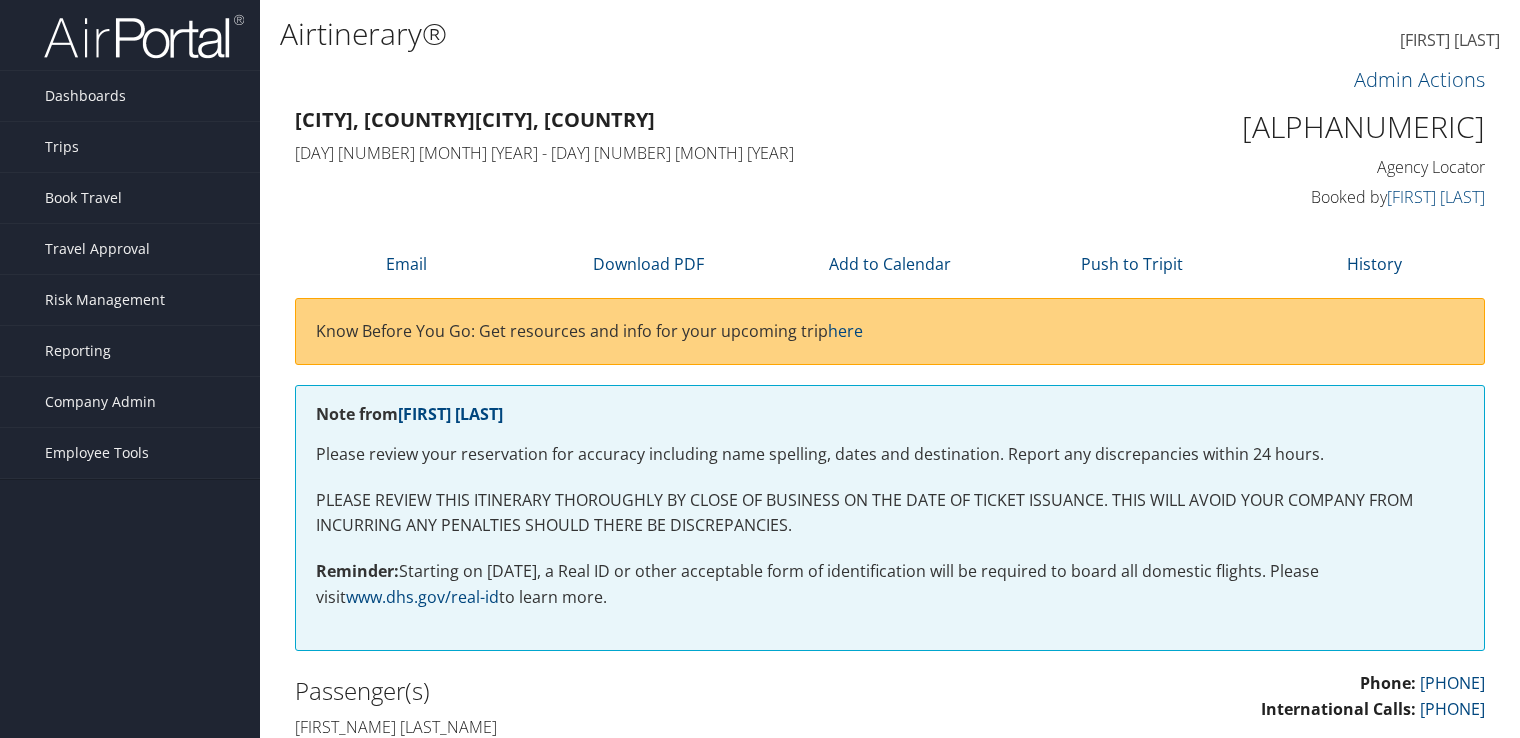 scroll, scrollTop: 0, scrollLeft: 0, axis: both 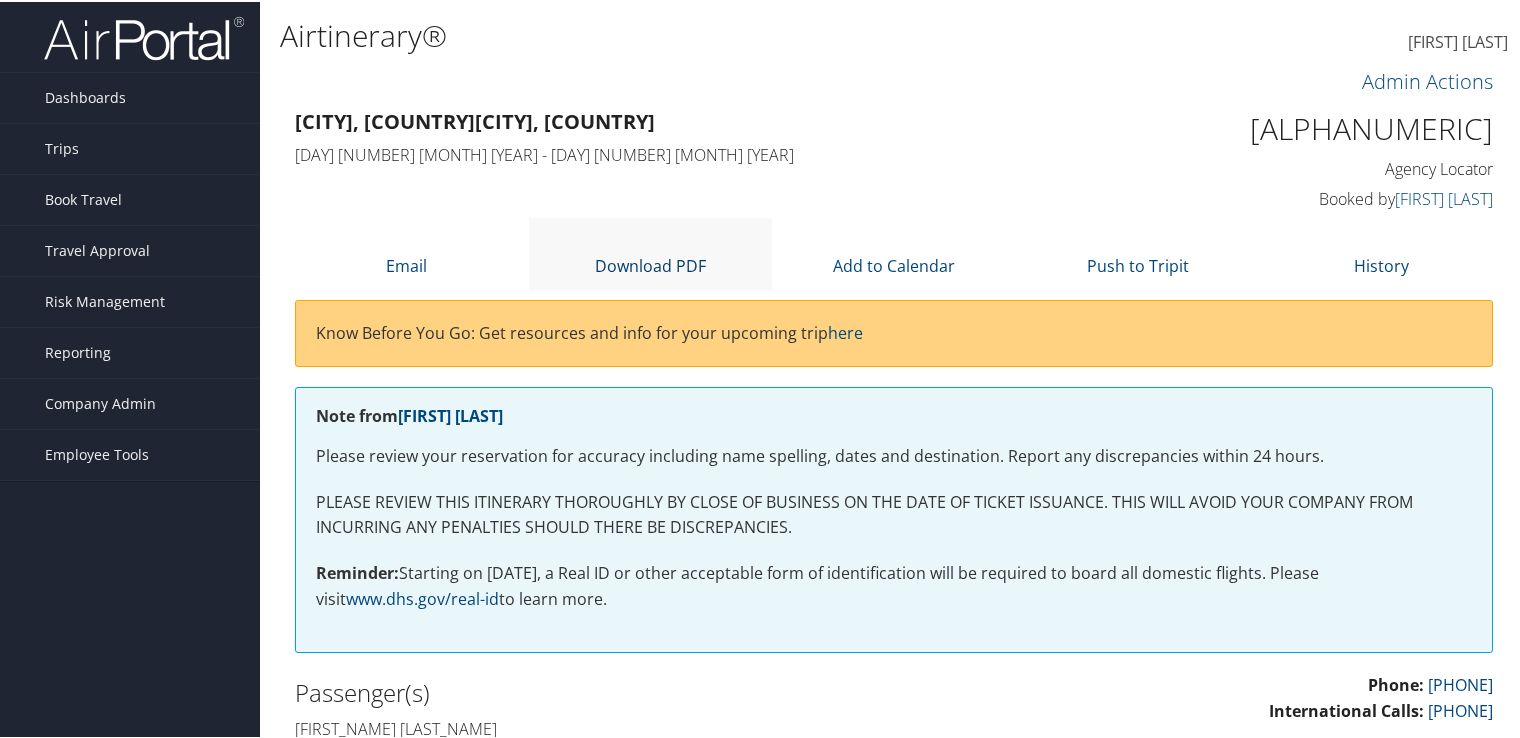 click on "Download PDF" at bounding box center (650, 264) 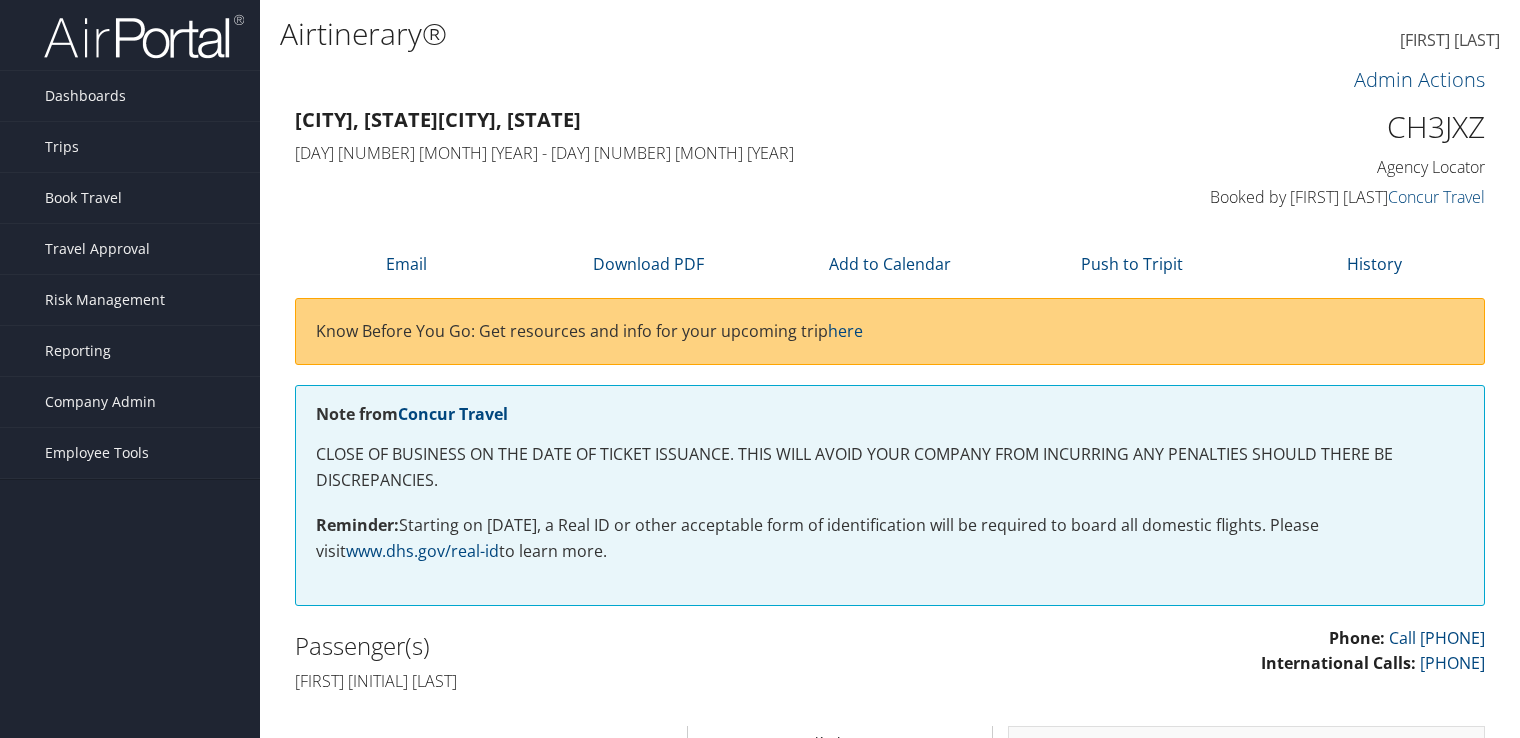 scroll, scrollTop: 0, scrollLeft: 0, axis: both 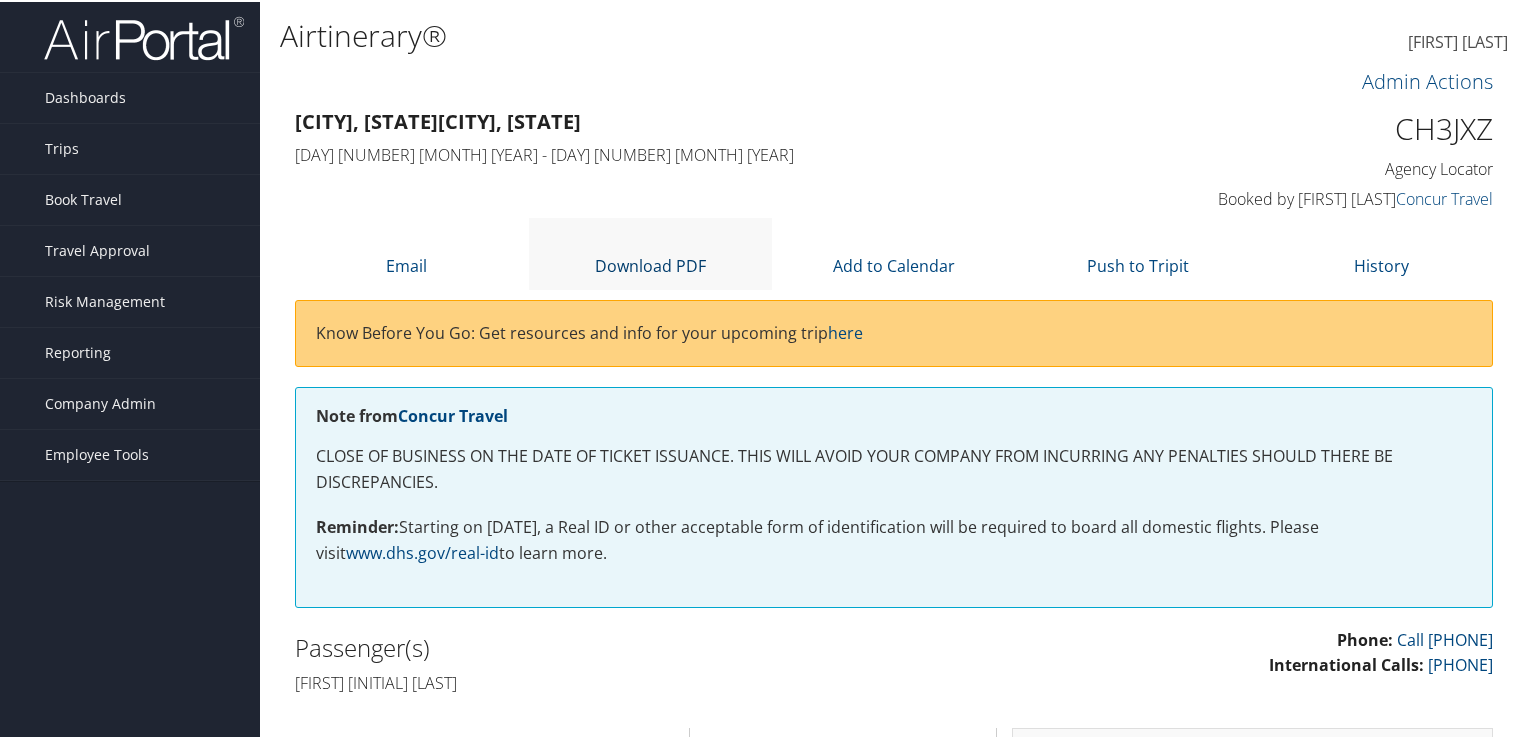 click at bounding box center (650, 238) 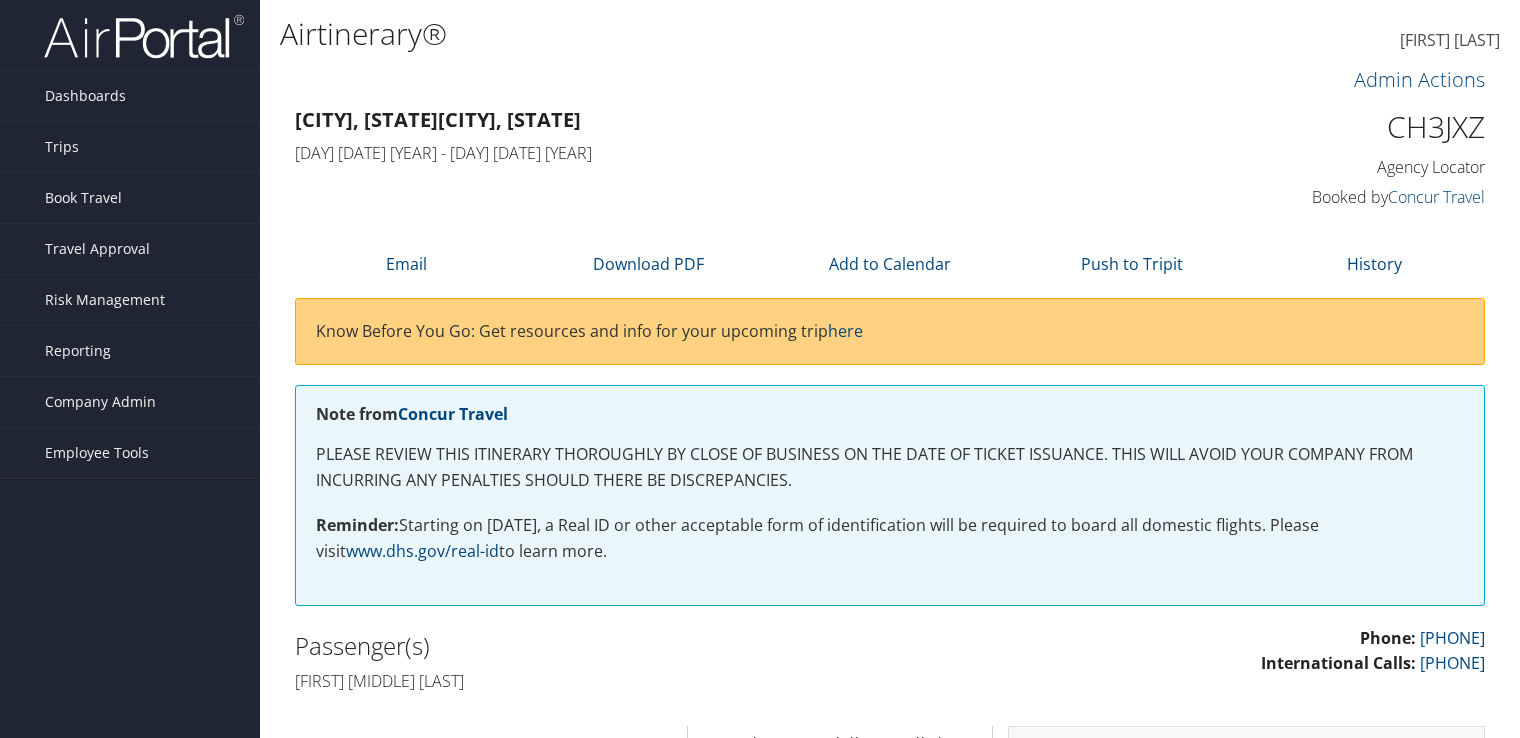 scroll, scrollTop: 0, scrollLeft: 0, axis: both 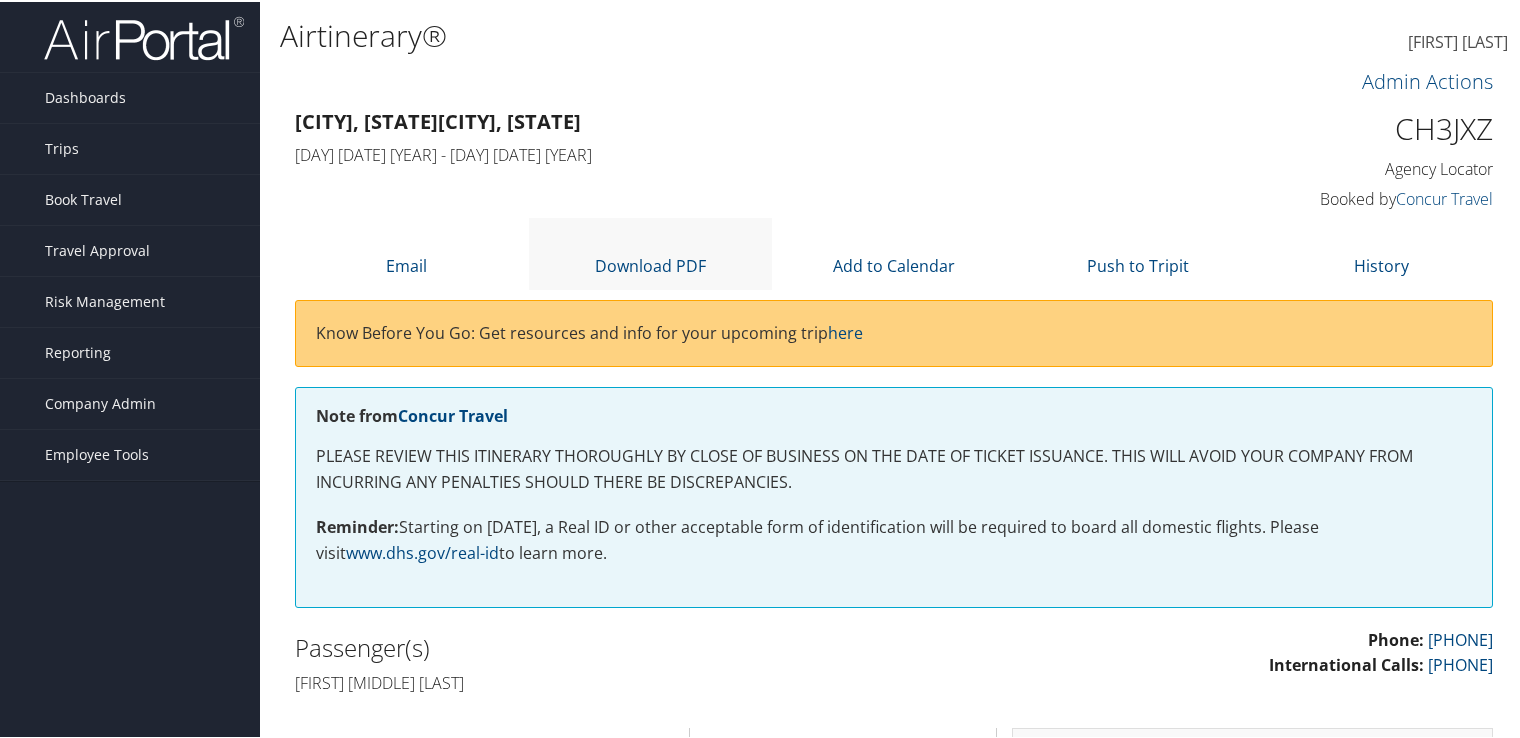 click on "Download PDF" at bounding box center (651, 251) 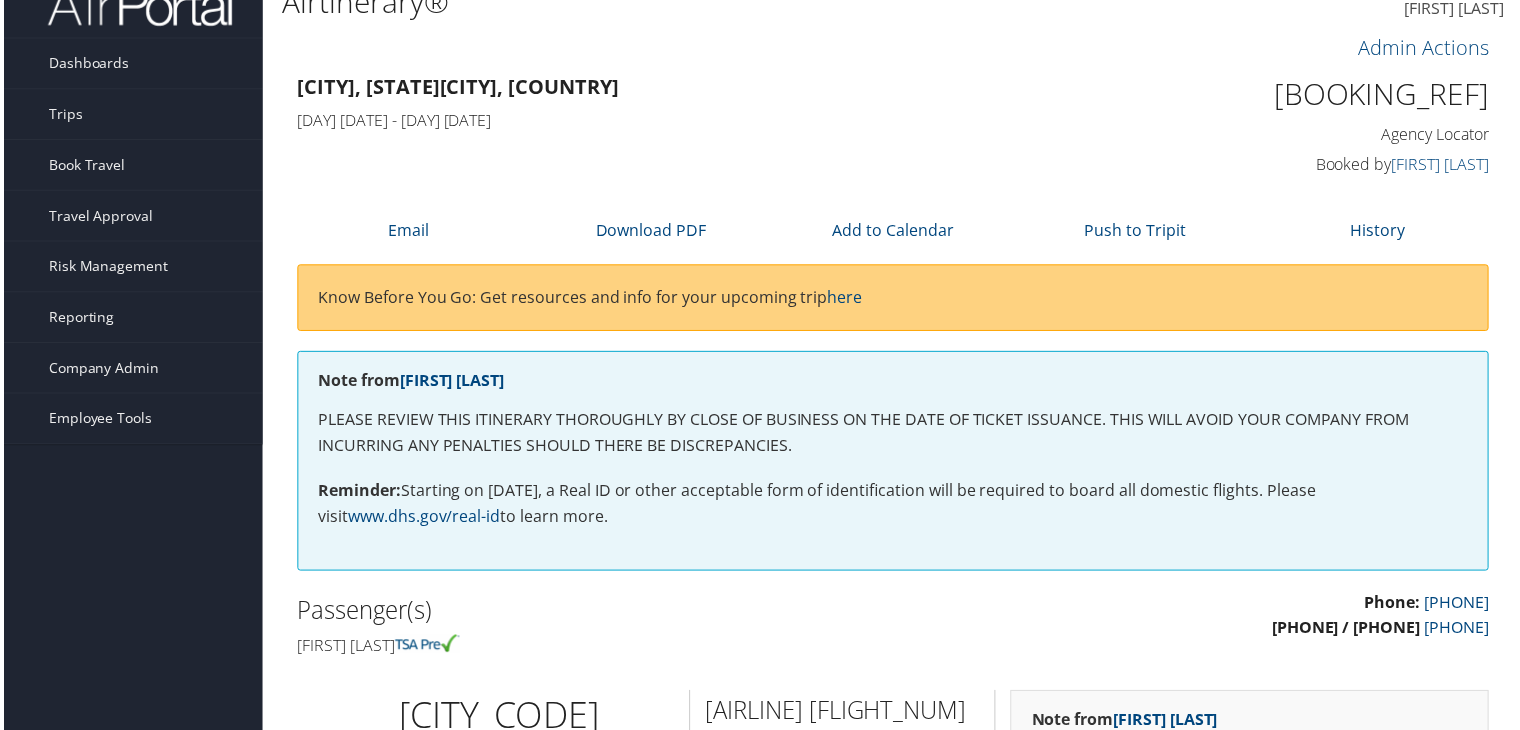 scroll, scrollTop: 0, scrollLeft: 0, axis: both 